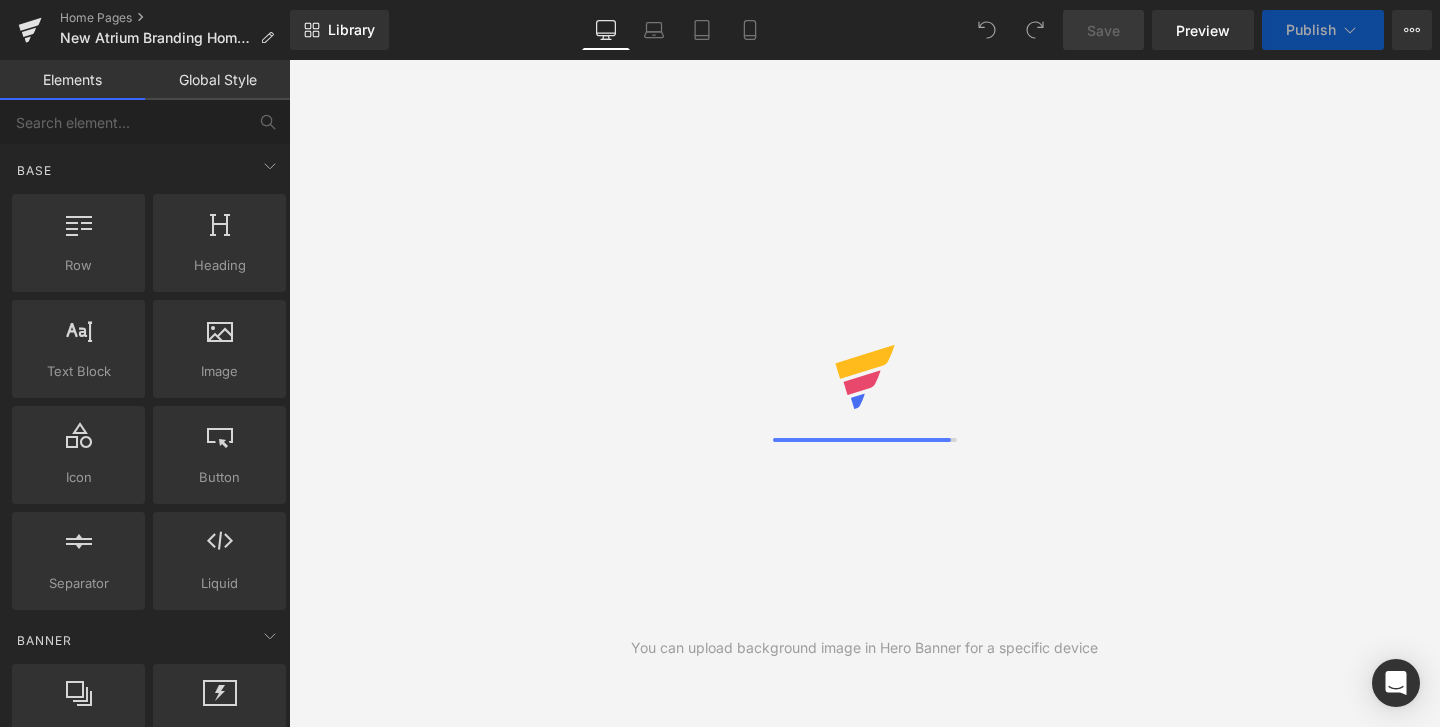 scroll, scrollTop: 0, scrollLeft: 0, axis: both 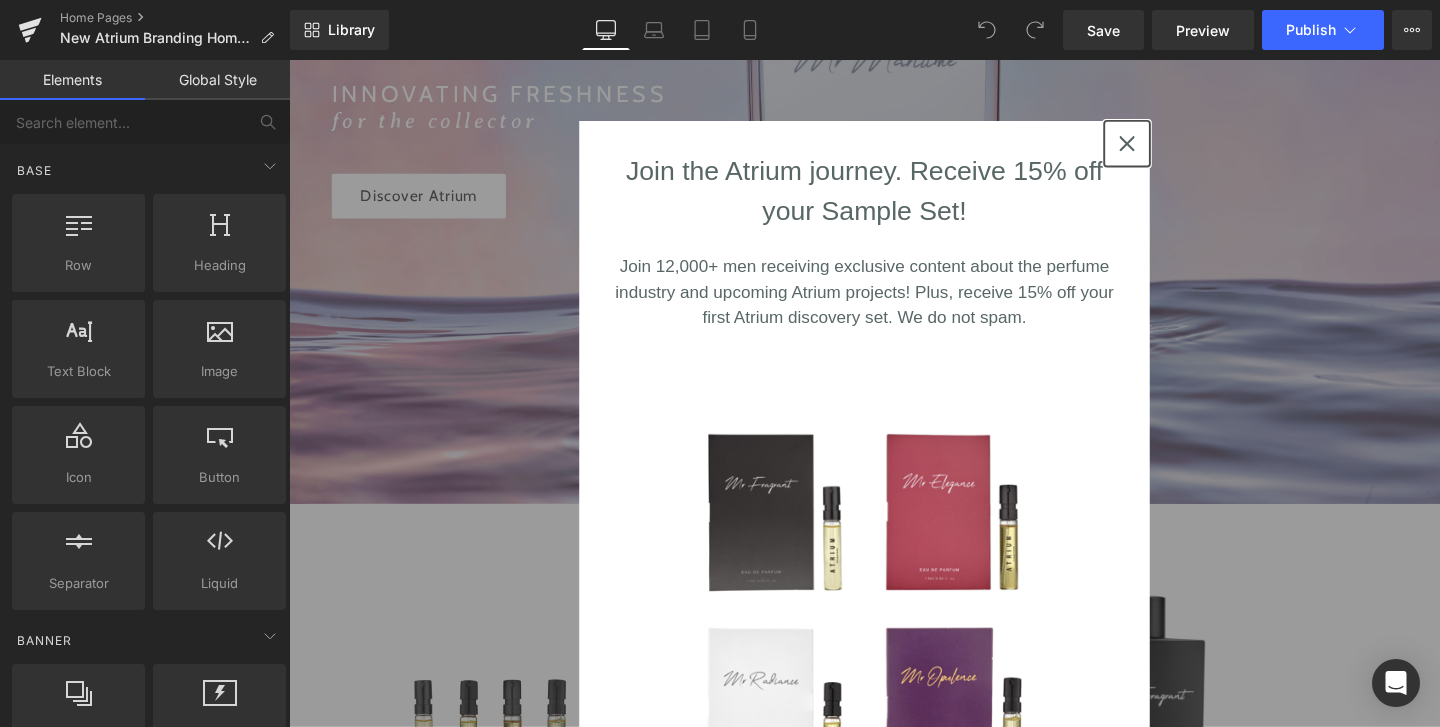 click 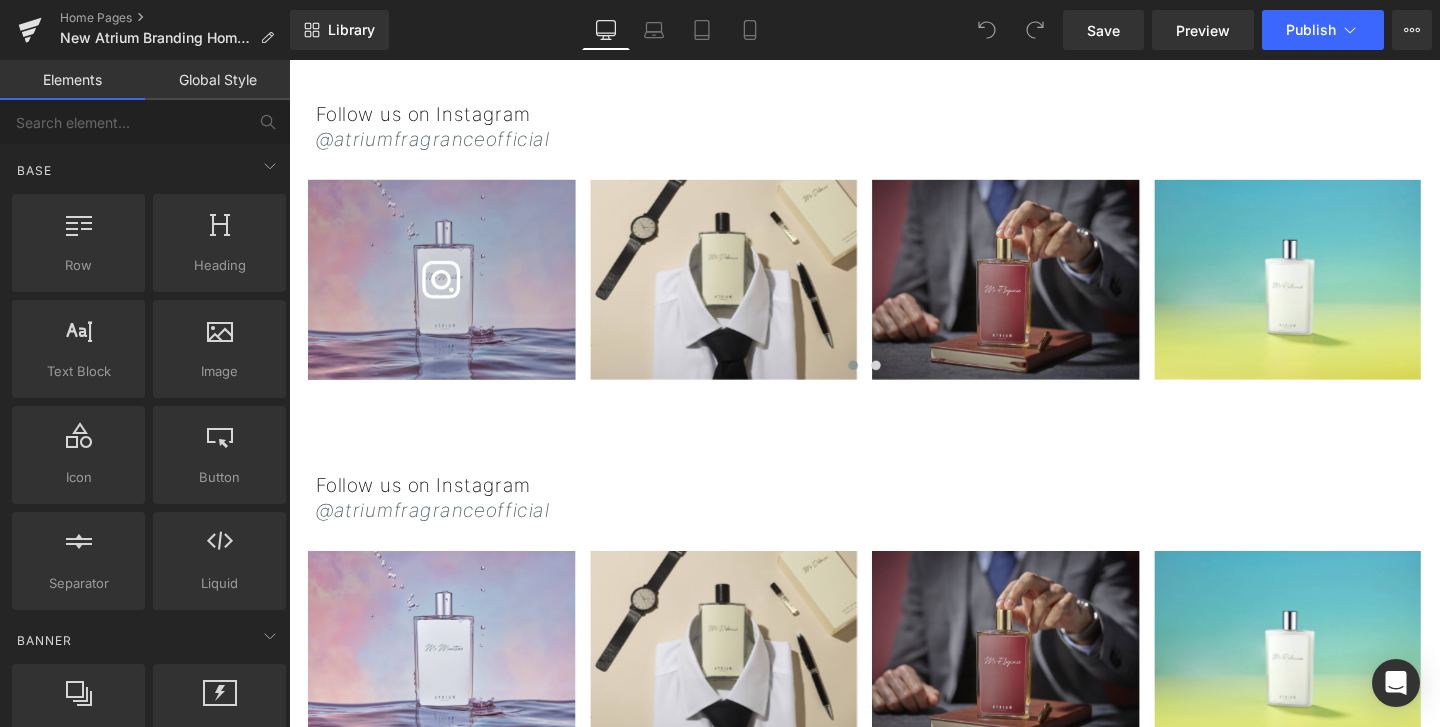 scroll, scrollTop: 2956, scrollLeft: 0, axis: vertical 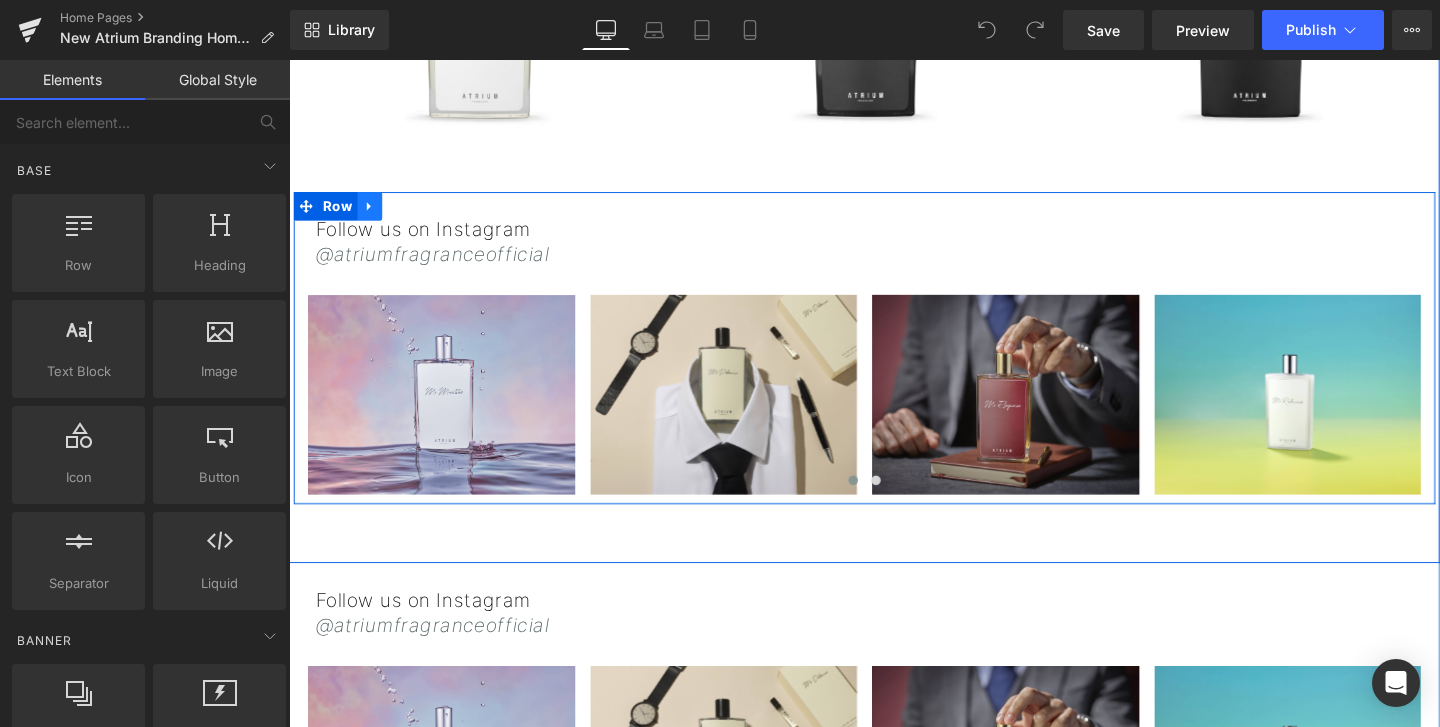 click 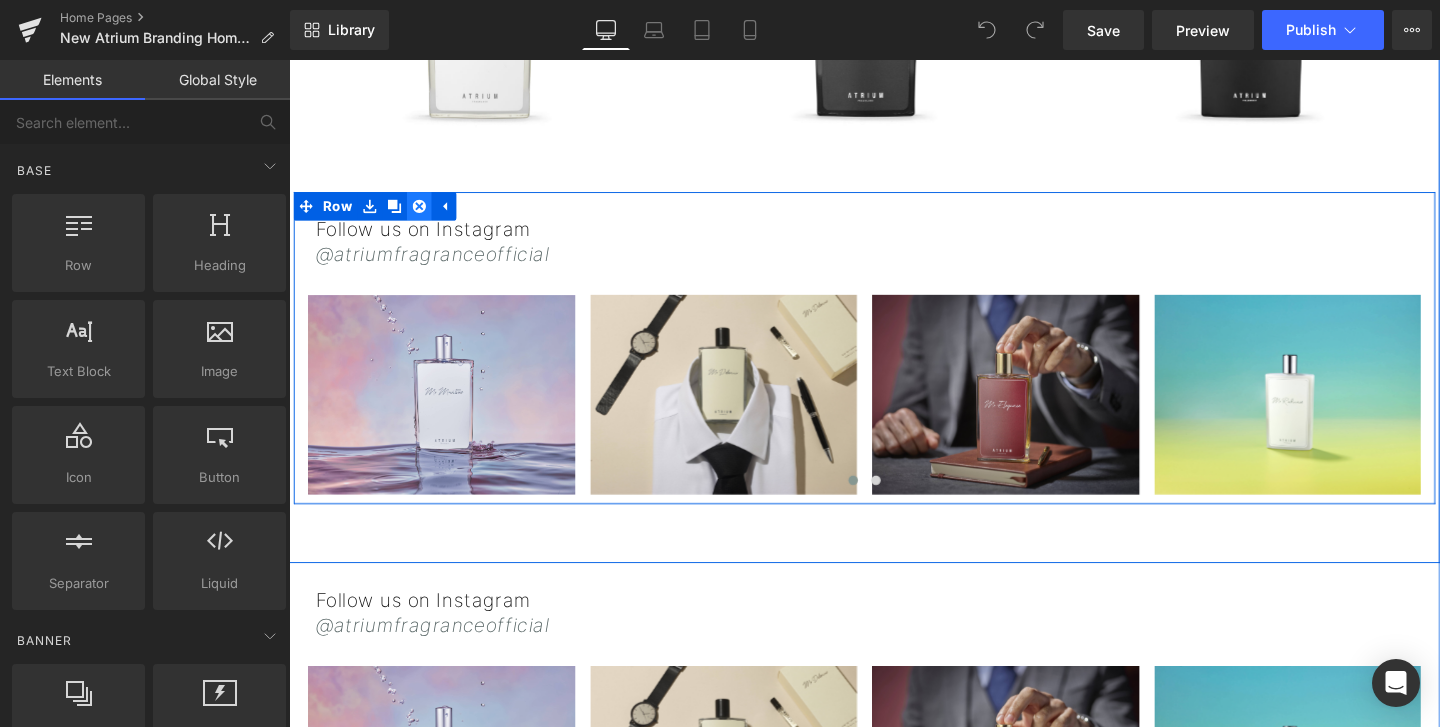 click 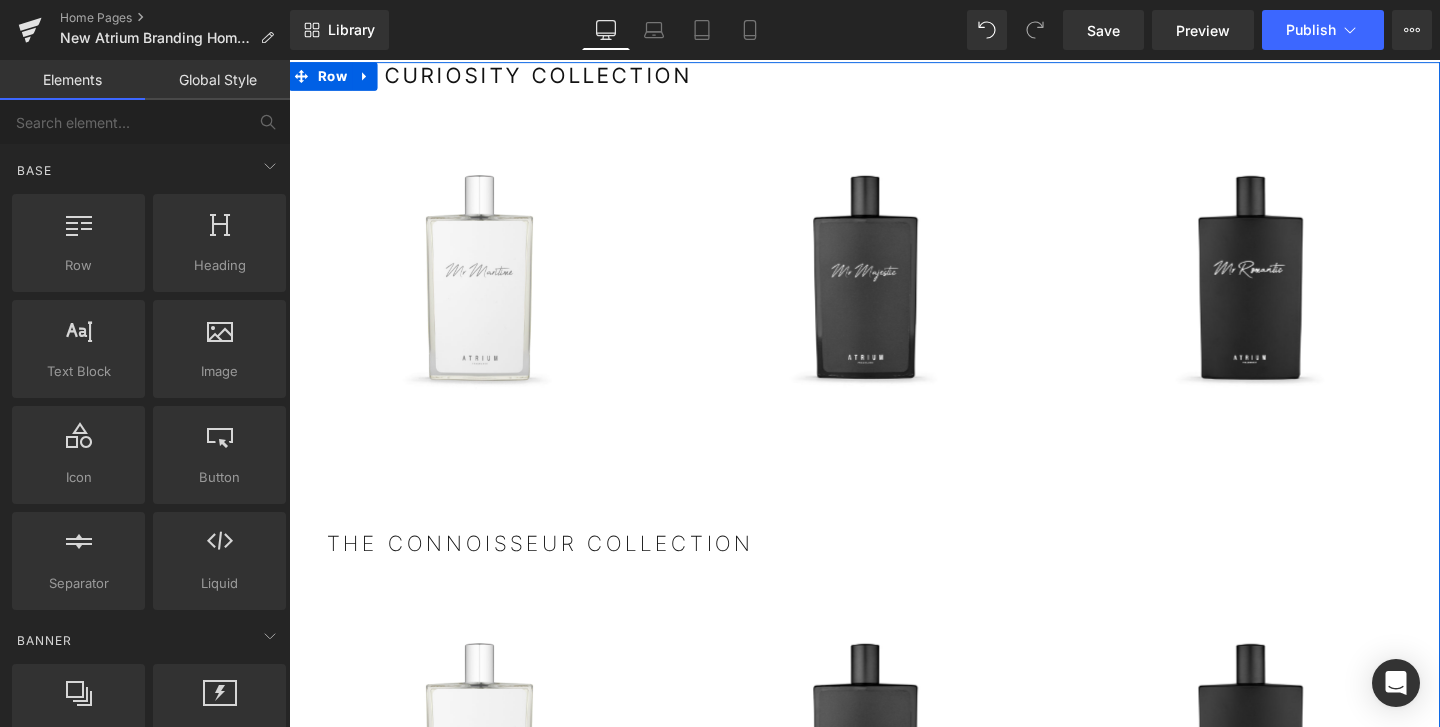 scroll, scrollTop: 1934, scrollLeft: 0, axis: vertical 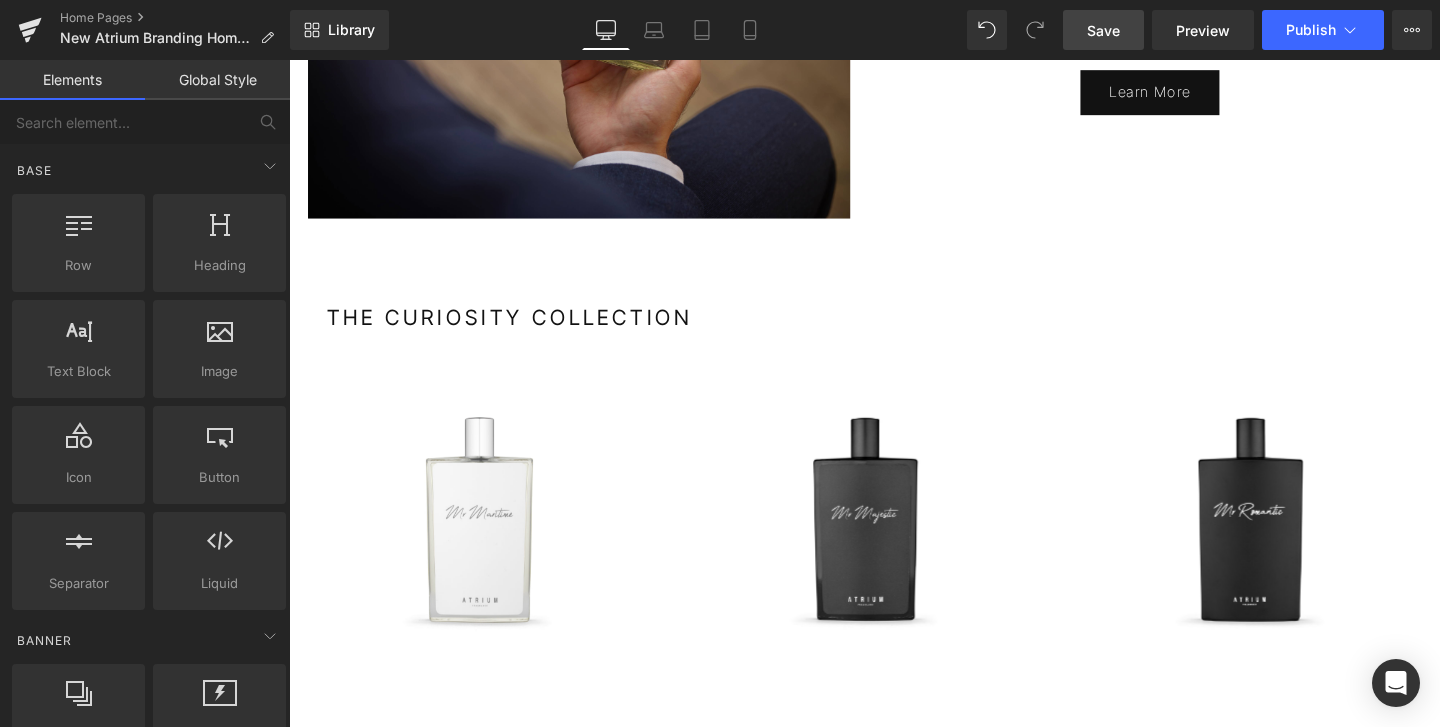 click on "Save" at bounding box center (1103, 30) 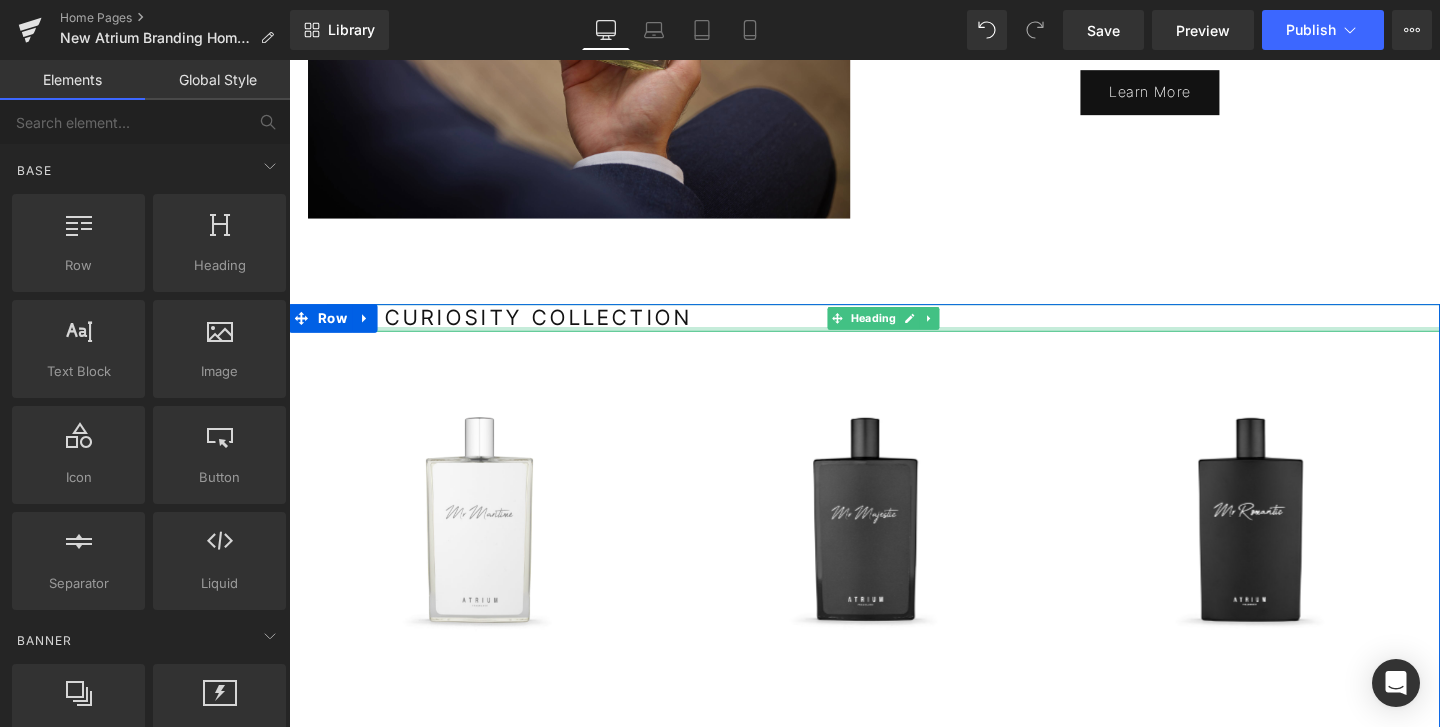 click on "THE CURIOSITY COLLECTION" at bounding box center [521, 331] 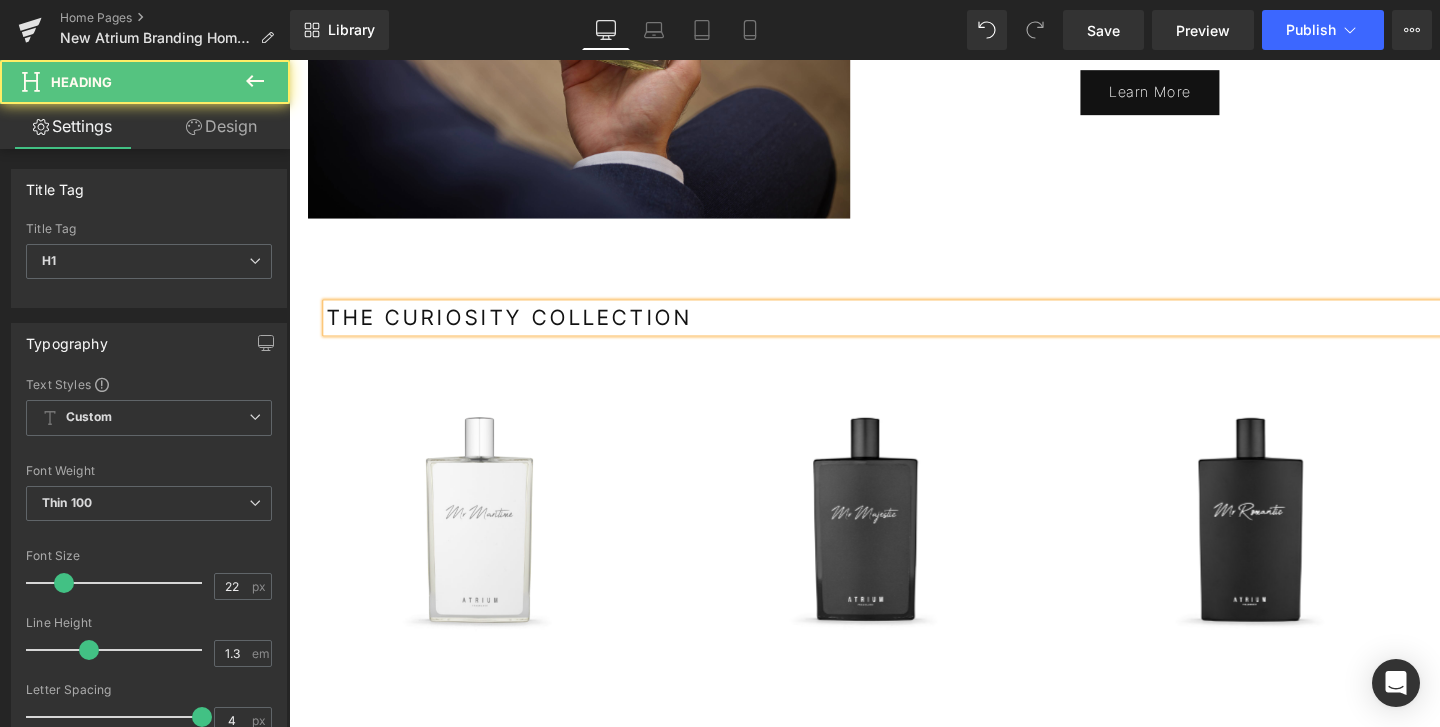 click on "THE CURIOSITY COLLECTION" at bounding box center (521, 331) 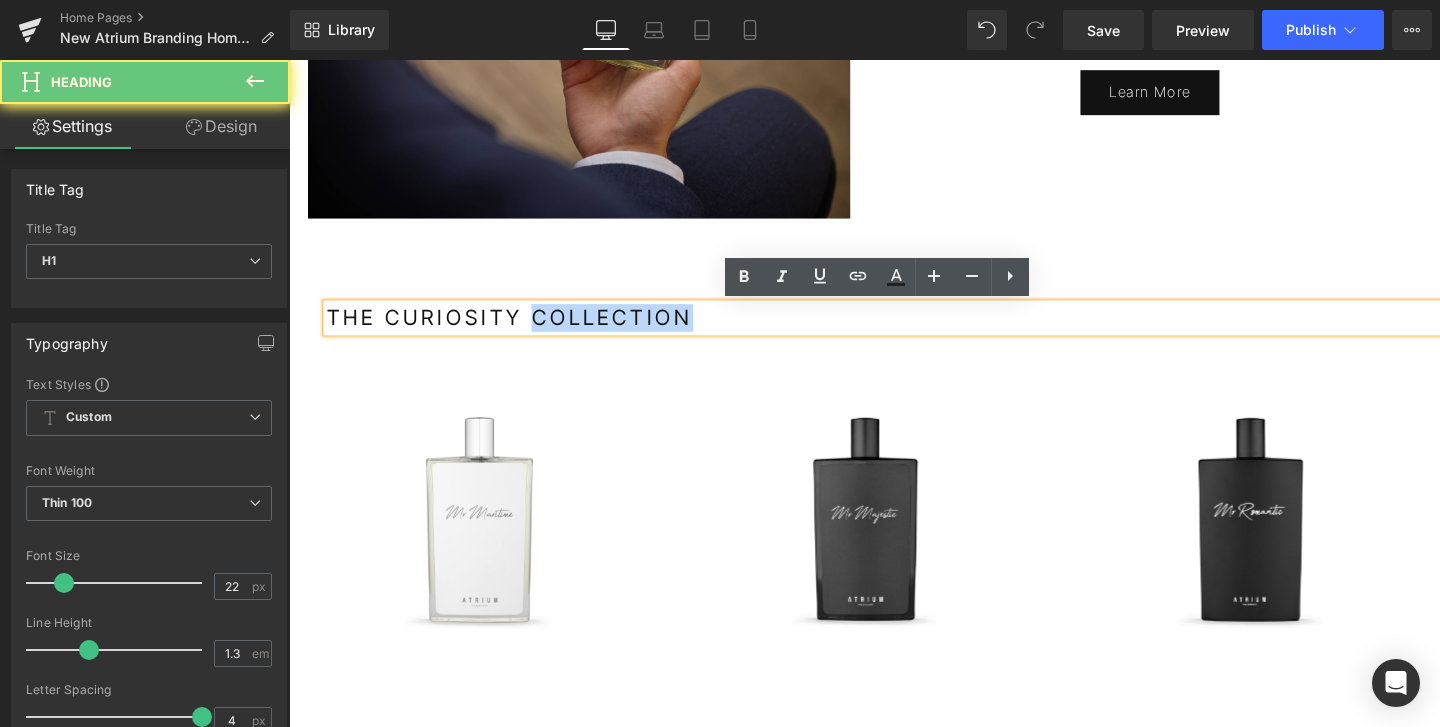 click on "THE CURIOSITY COLLECTION" at bounding box center (521, 331) 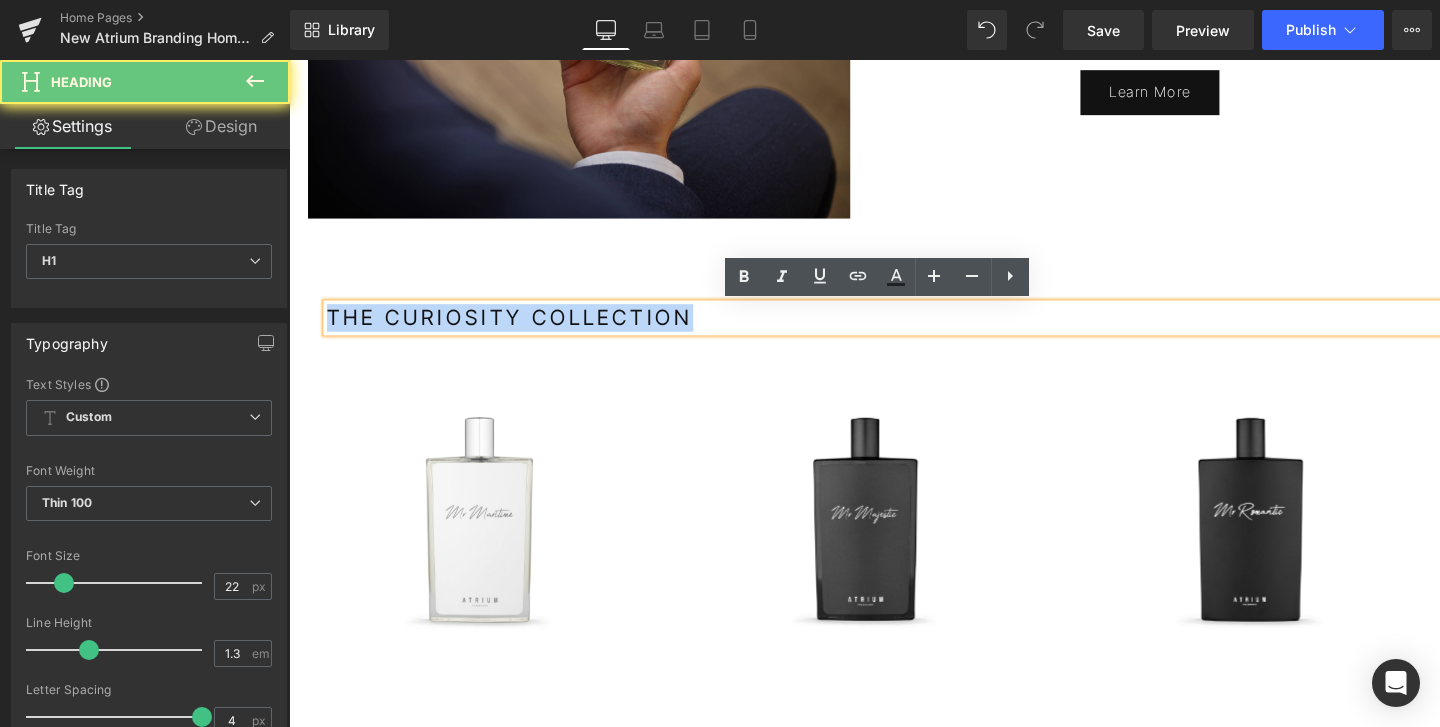 click on "THE CURIOSITY COLLECTION" at bounding box center (521, 331) 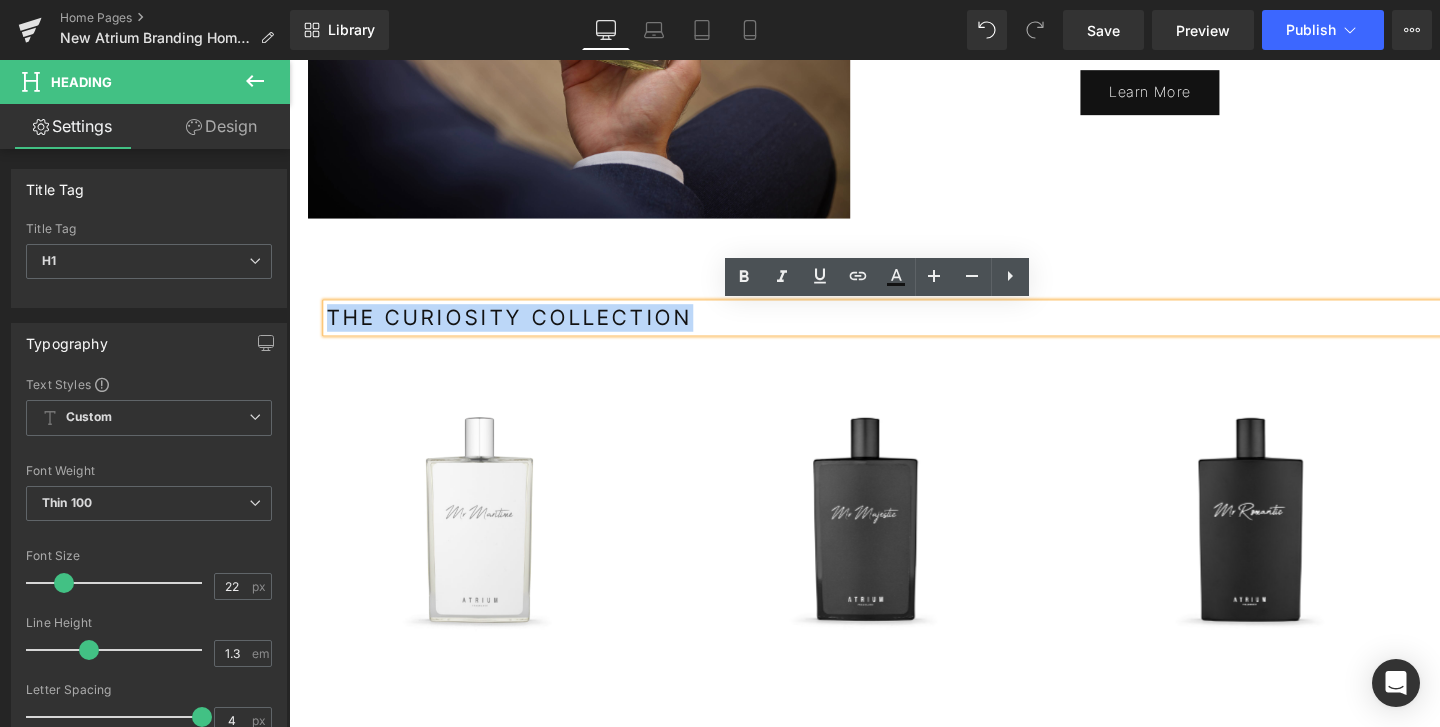 type 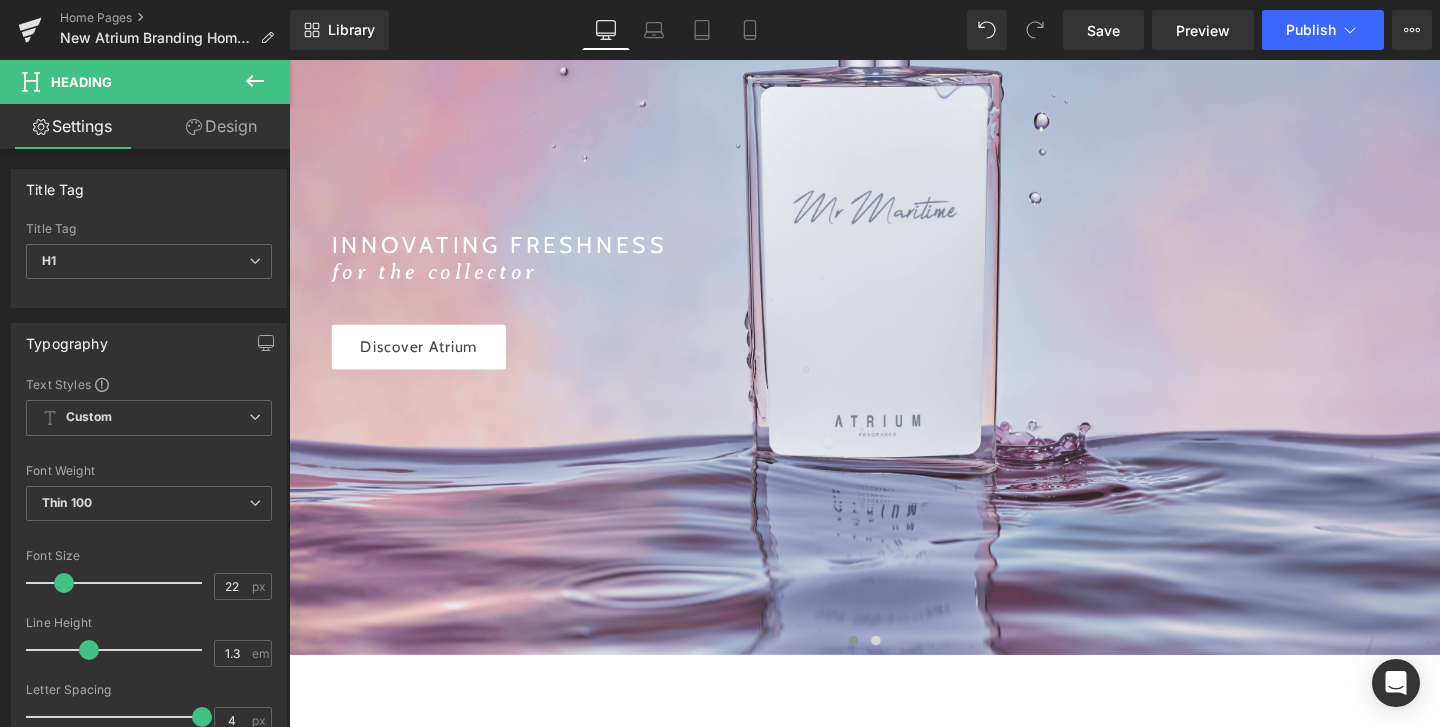 scroll, scrollTop: 298, scrollLeft: 0, axis: vertical 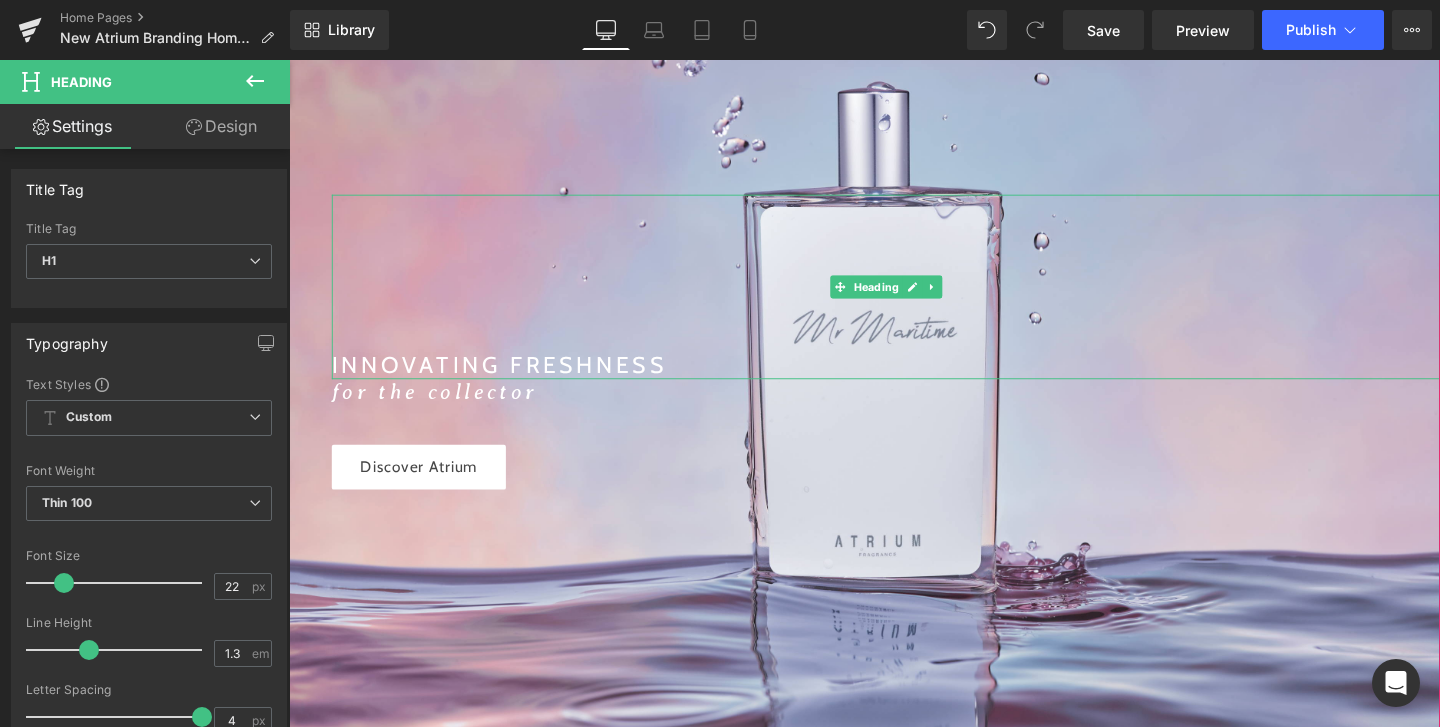 click on "INNOVATING FRESHNESS" at bounding box center [510, 379] 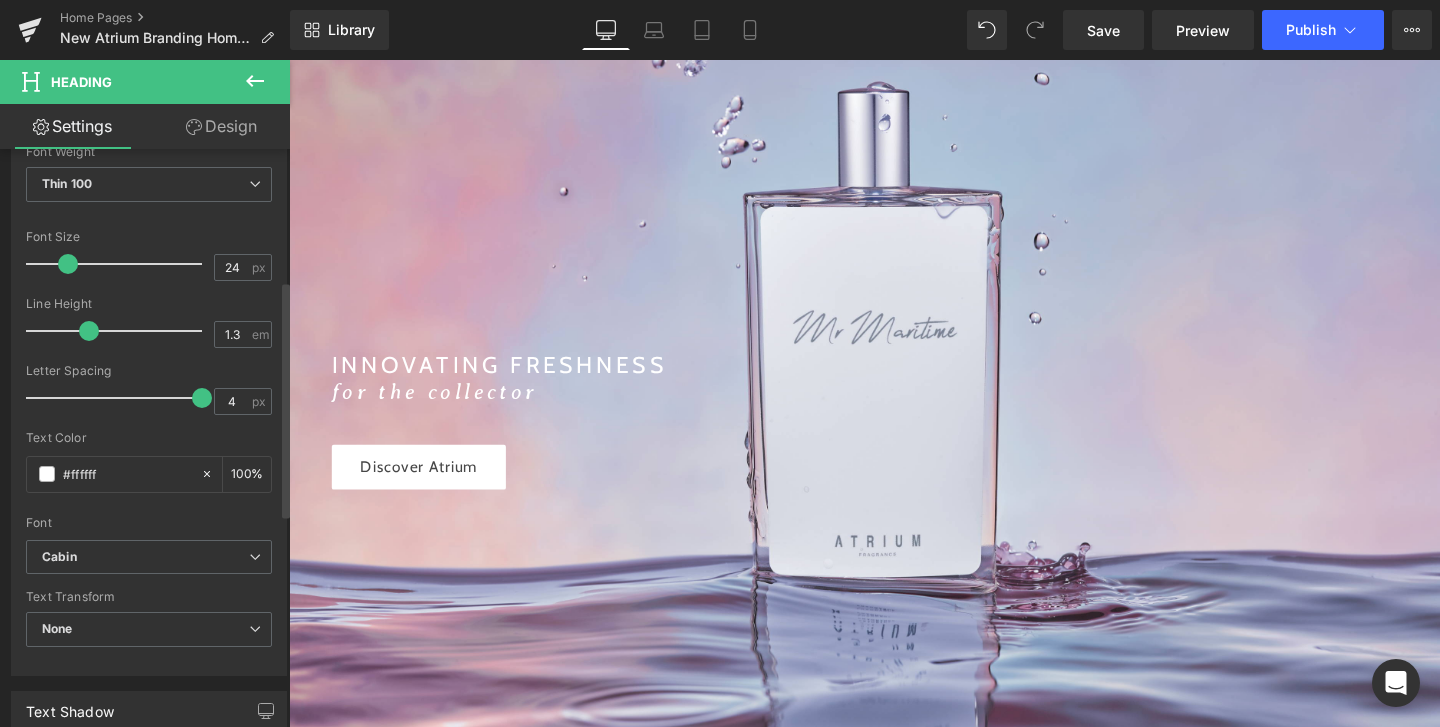 scroll, scrollTop: 321, scrollLeft: 0, axis: vertical 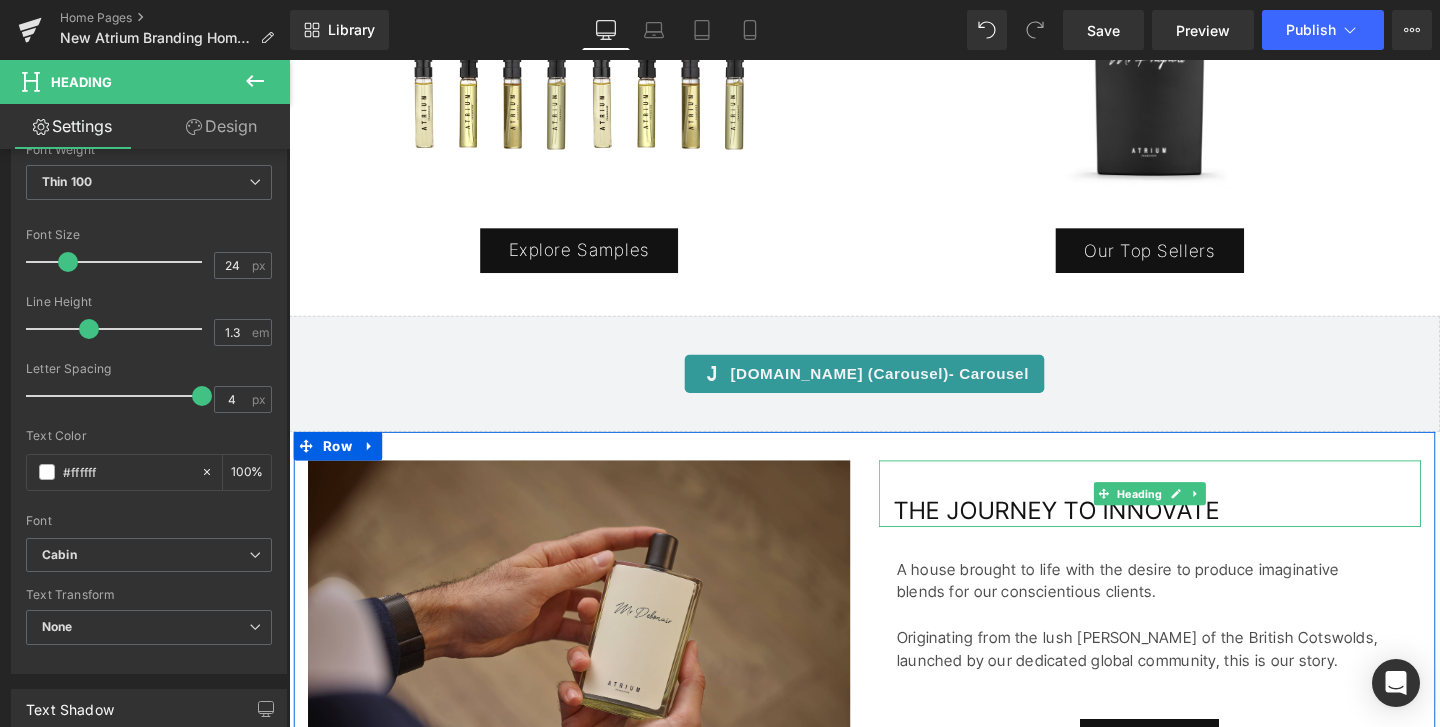 click on "THE JOURNEY TO INNOVATE" at bounding box center [1096, 534] 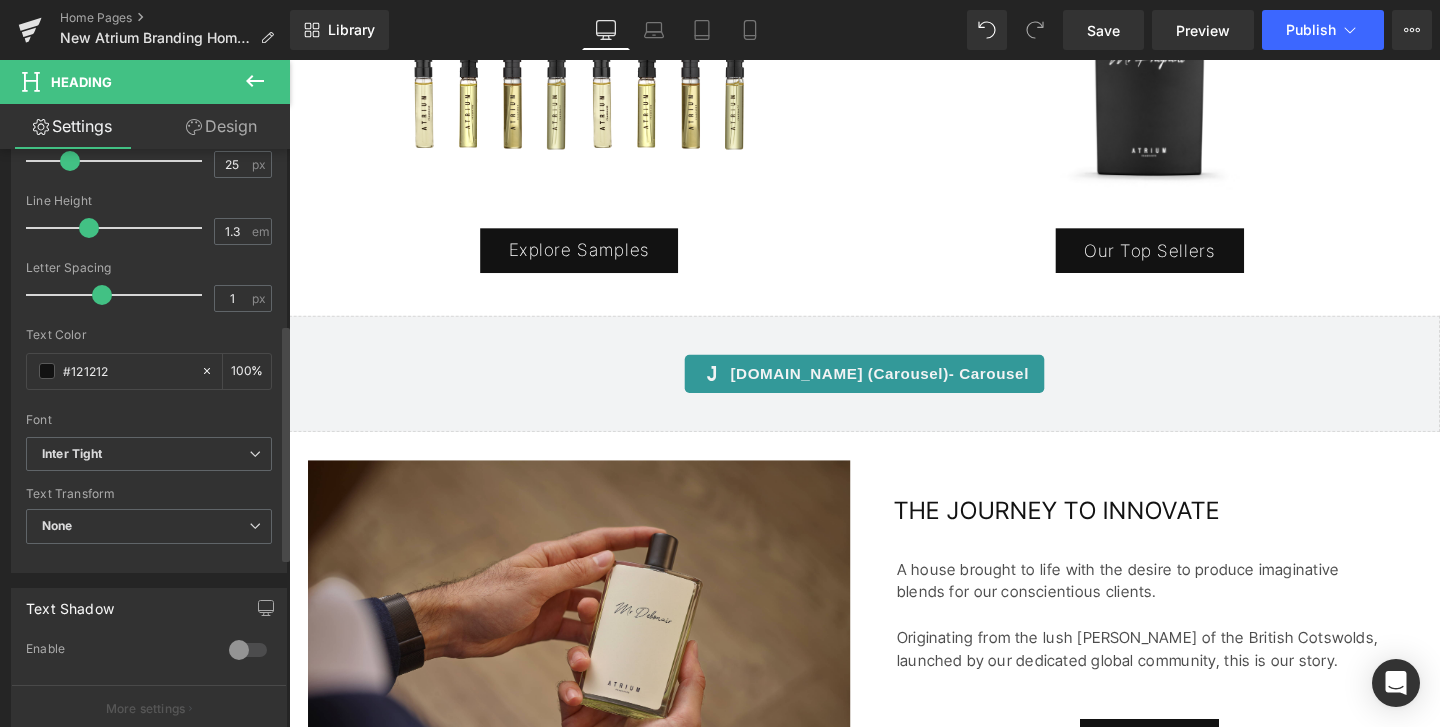 scroll, scrollTop: 428, scrollLeft: 0, axis: vertical 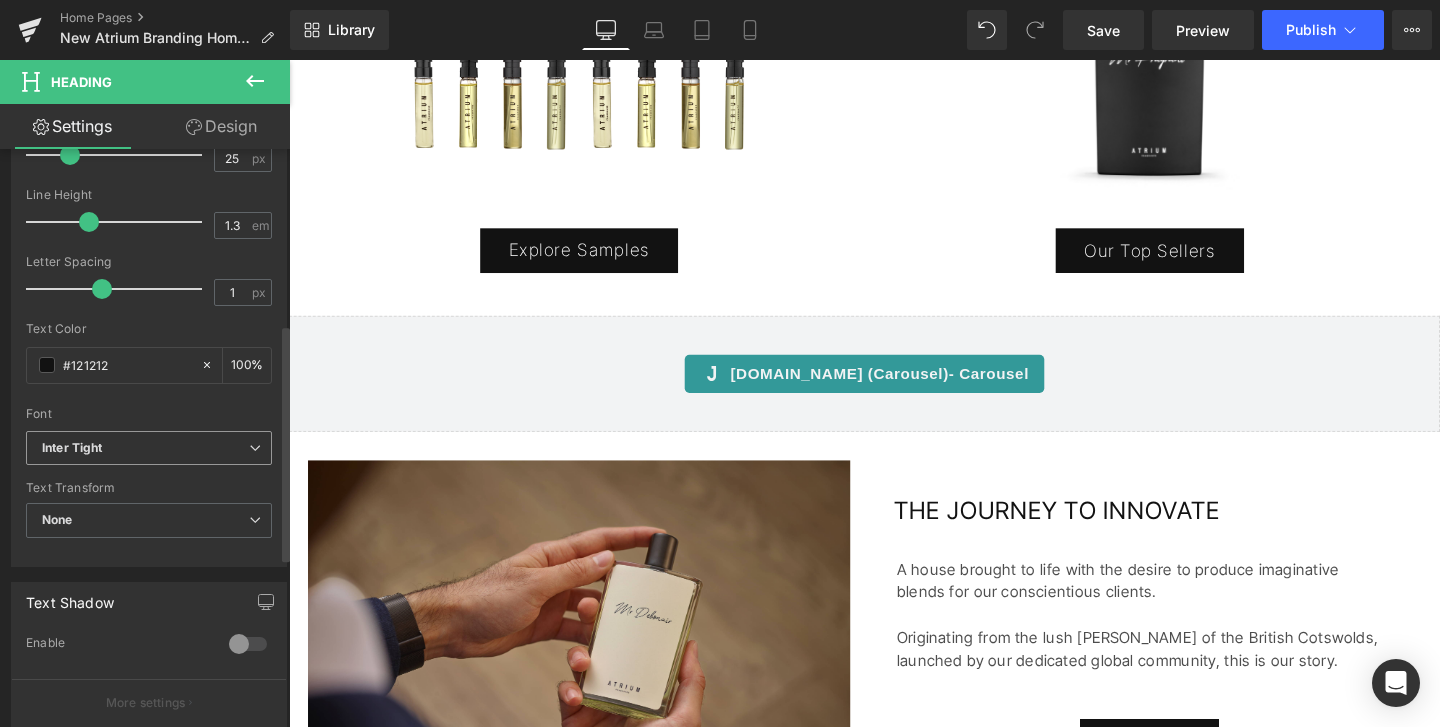 click on "Inter Tight" at bounding box center (145, 448) 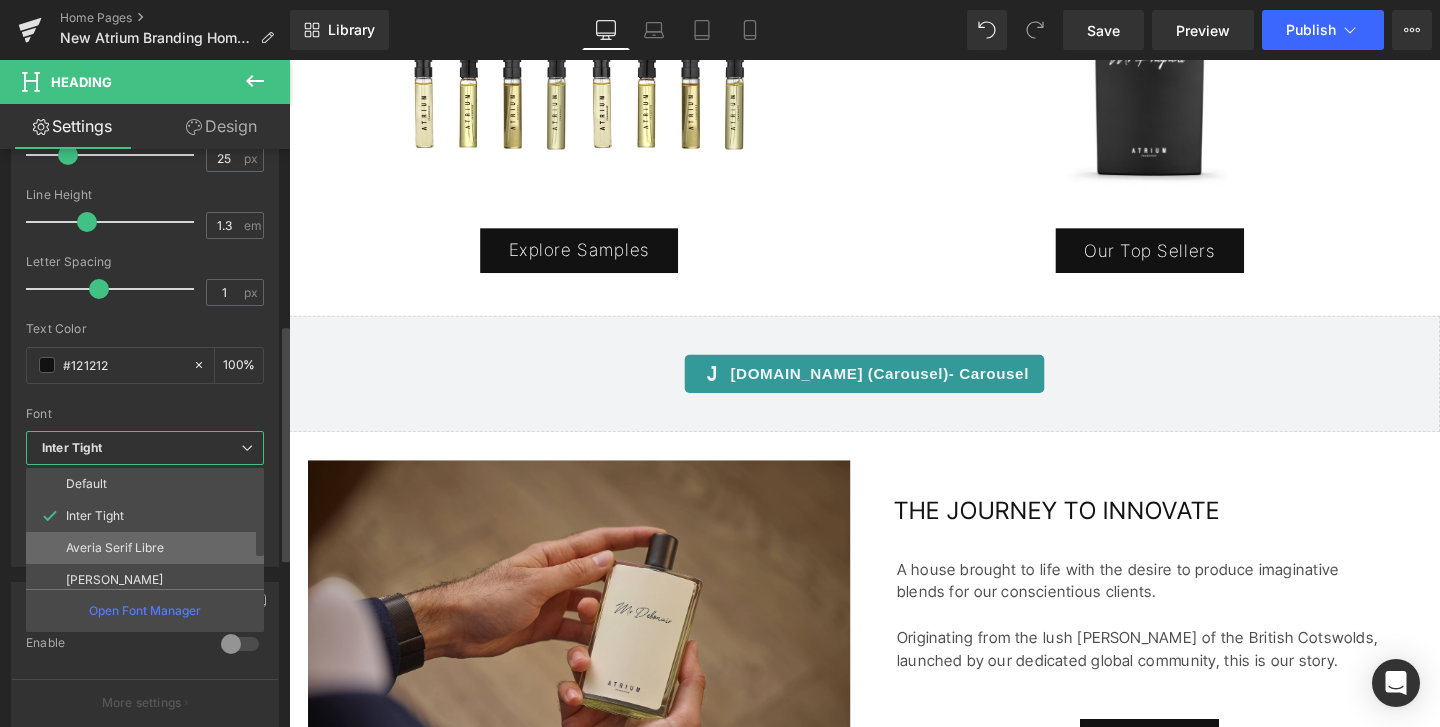 scroll, scrollTop: 104, scrollLeft: 0, axis: vertical 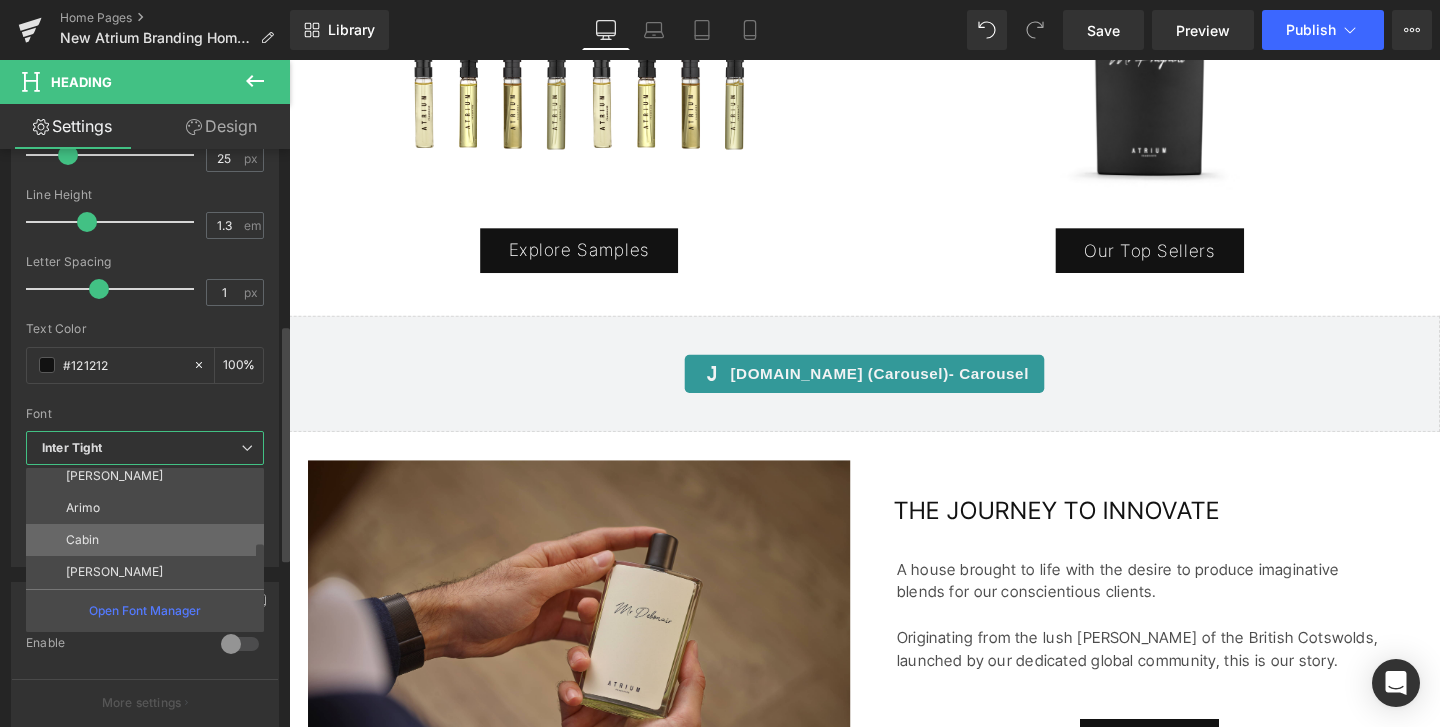 click on "Cabin" at bounding box center (149, 540) 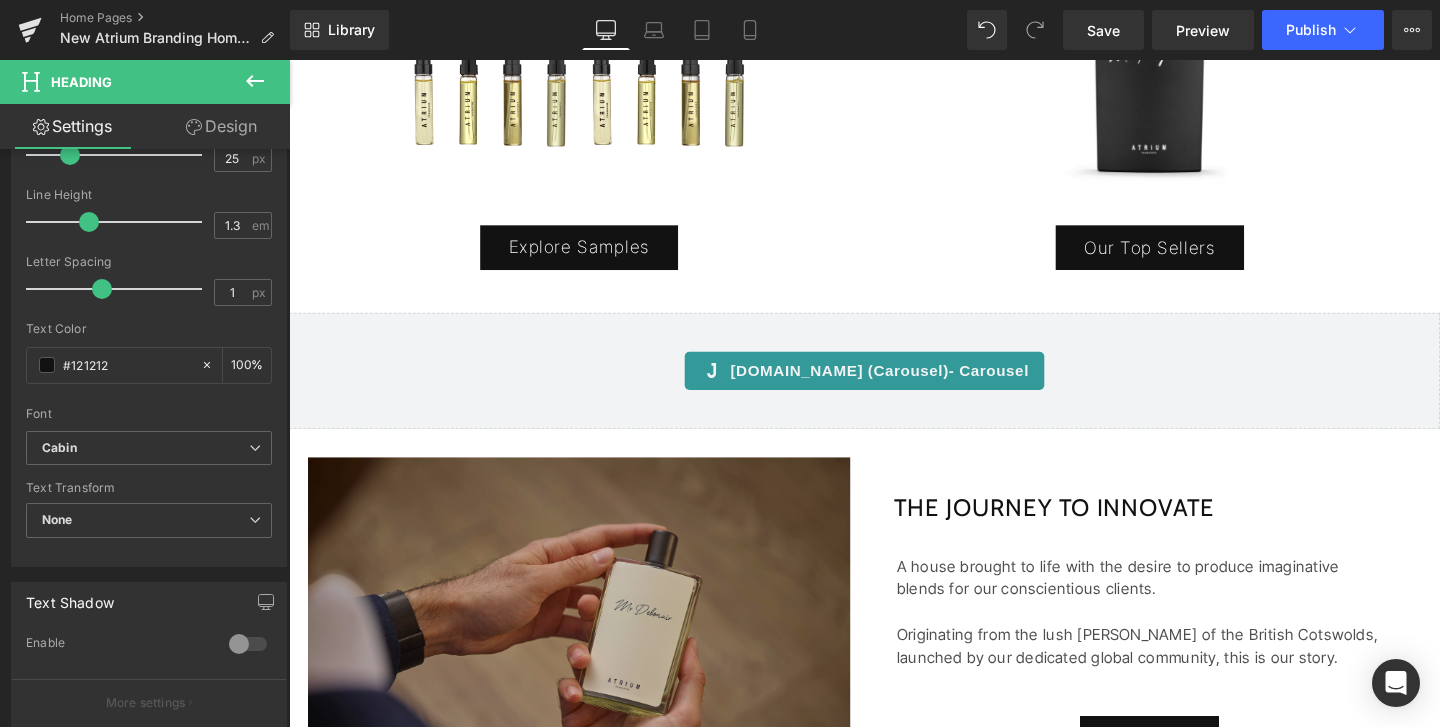 scroll, scrollTop: 1296, scrollLeft: 0, axis: vertical 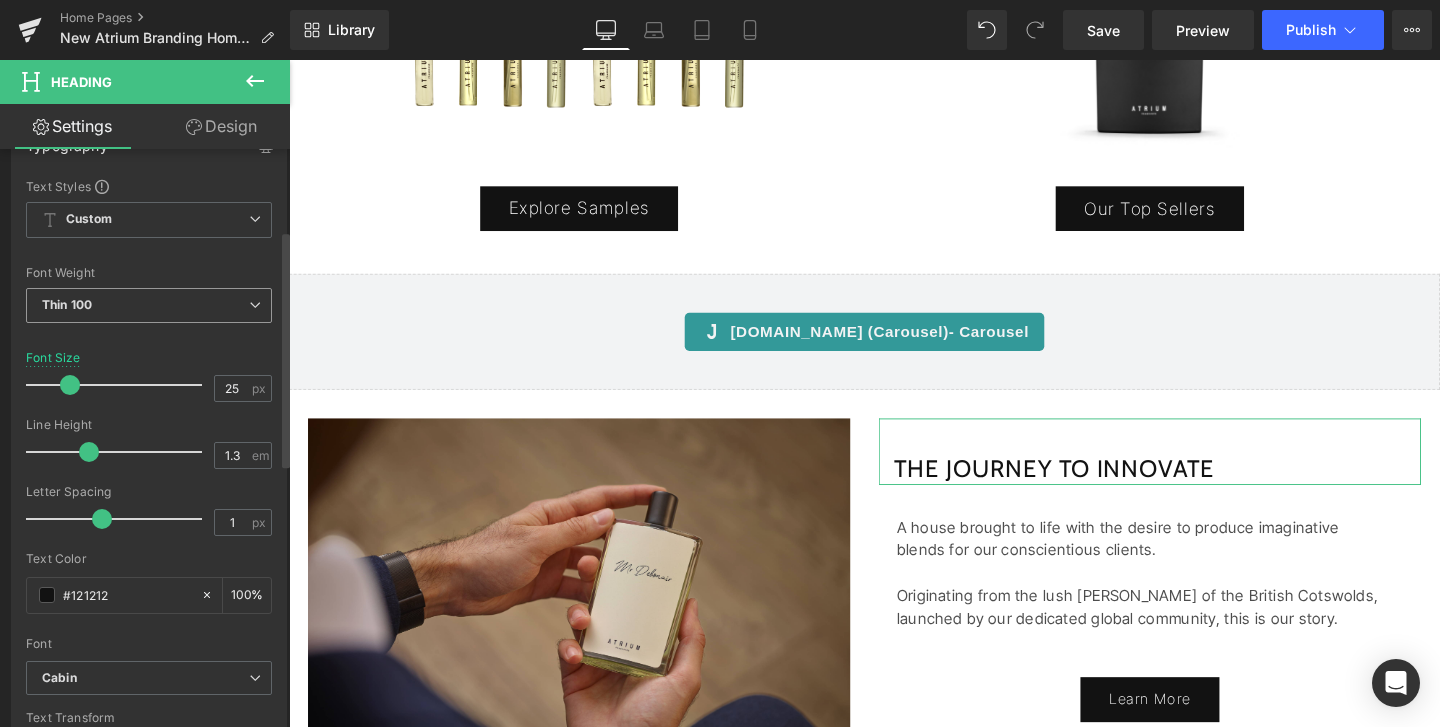 click on "Thin 100" at bounding box center (149, 305) 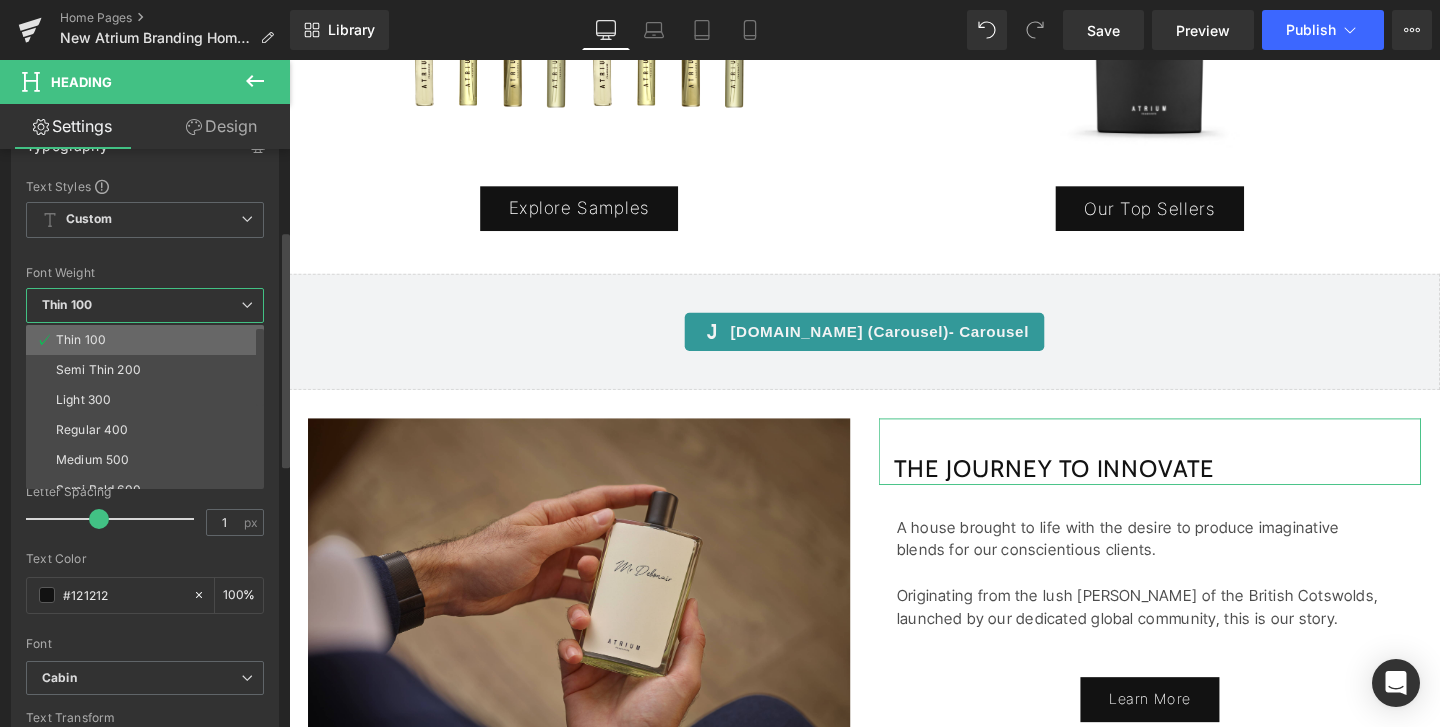 click on "Thin 100" at bounding box center [149, 340] 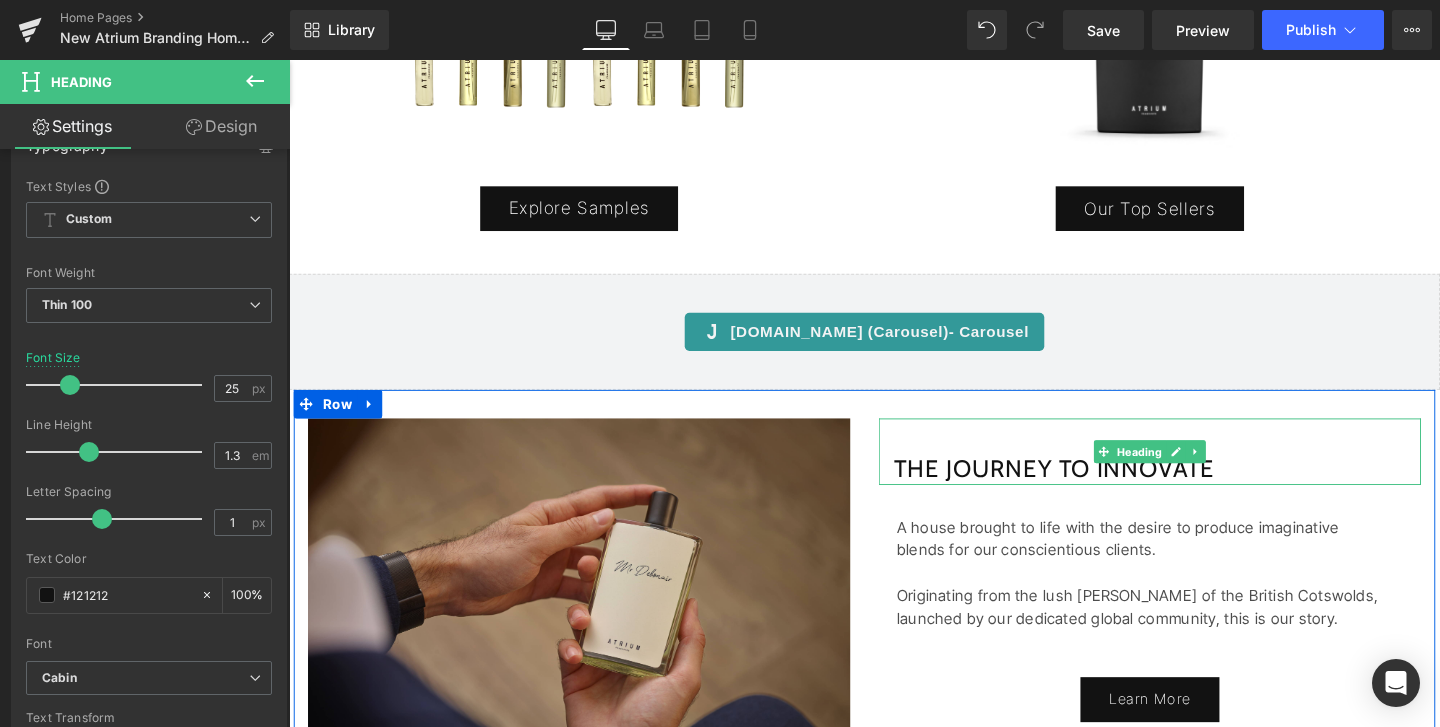 click on "THE JOURNEY TO INNOVATE" at bounding box center (1093, 490) 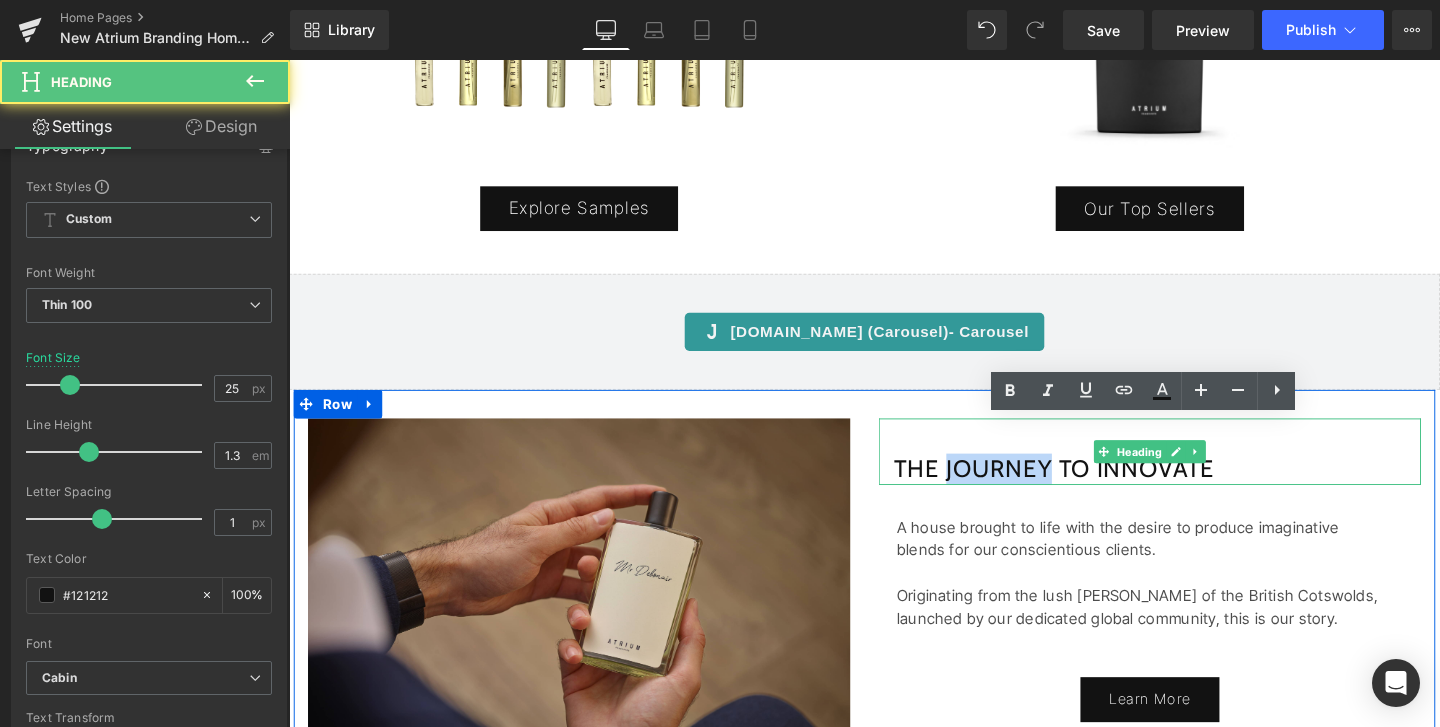 click on "THE JOURNEY TO INNOVATE" at bounding box center [1093, 490] 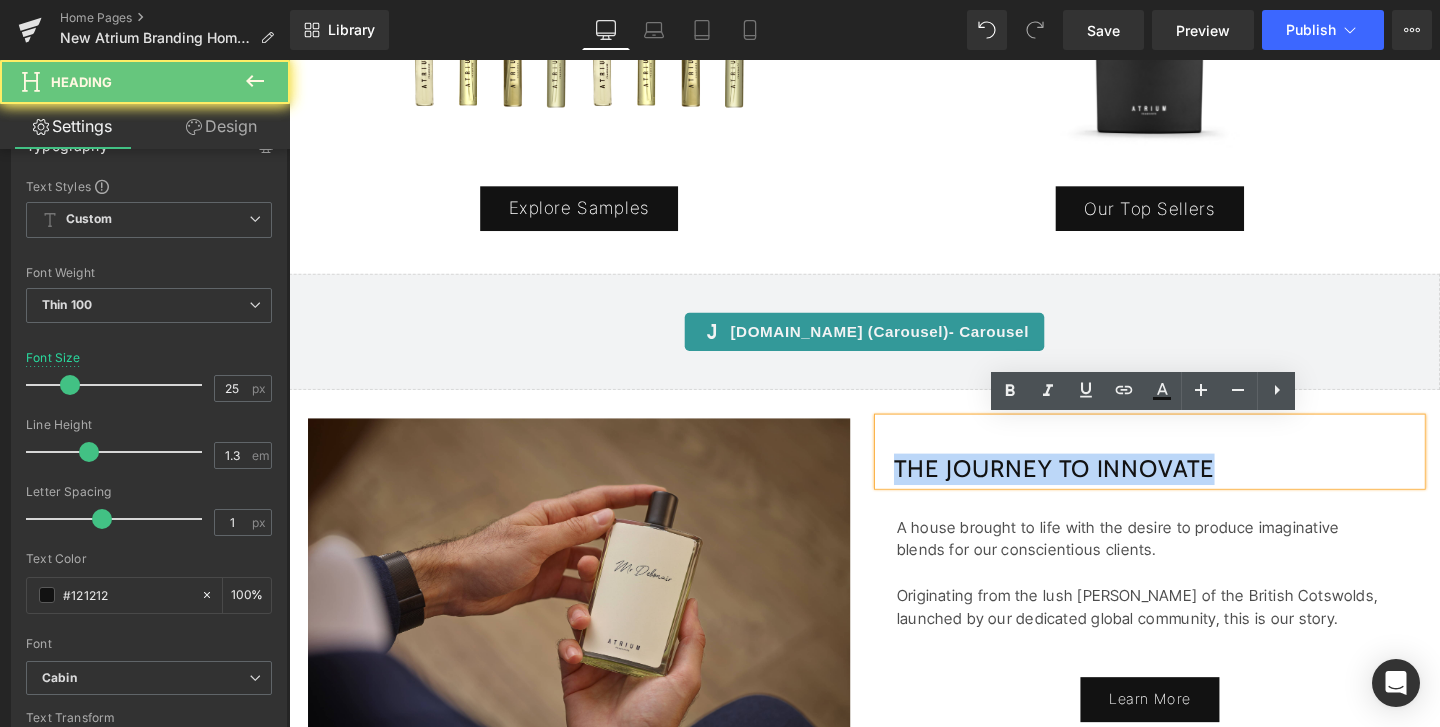 click on "THE JOURNEY TO INNOVATE" at bounding box center [1093, 490] 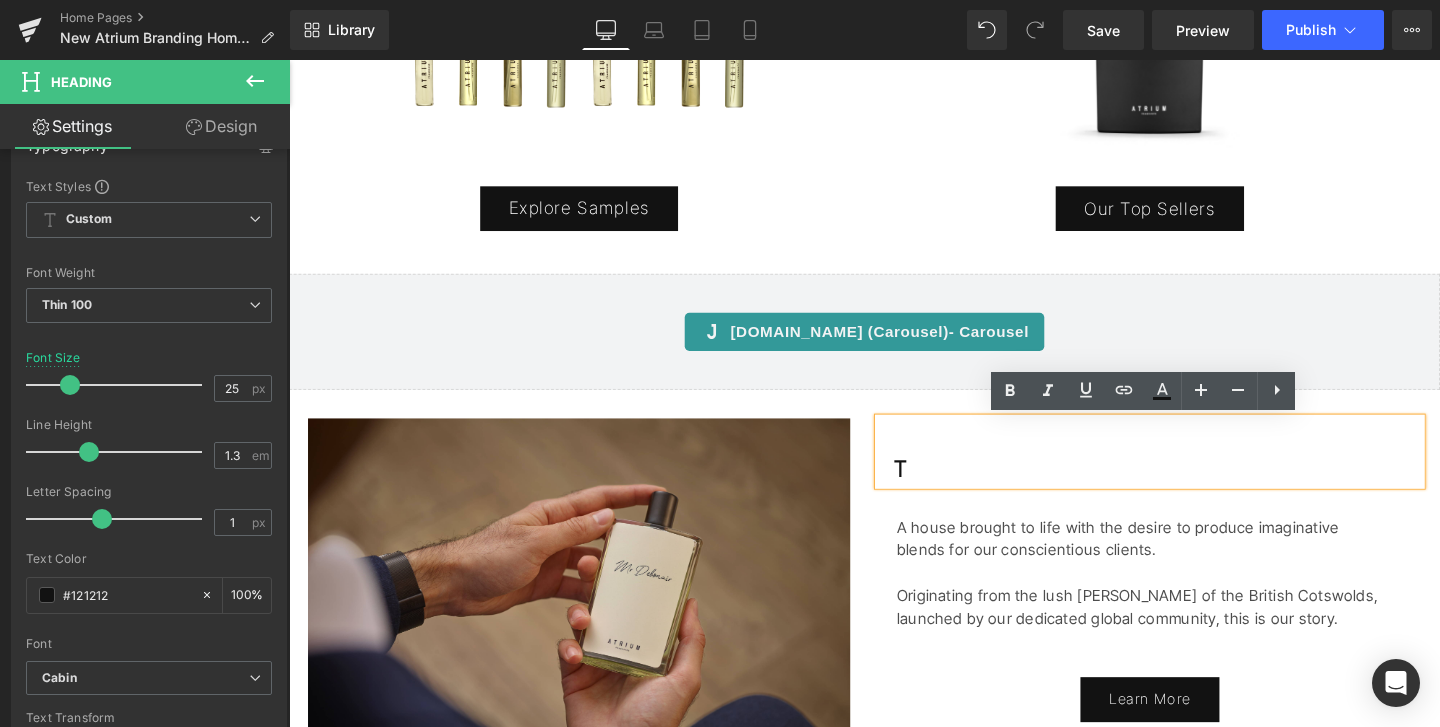 type 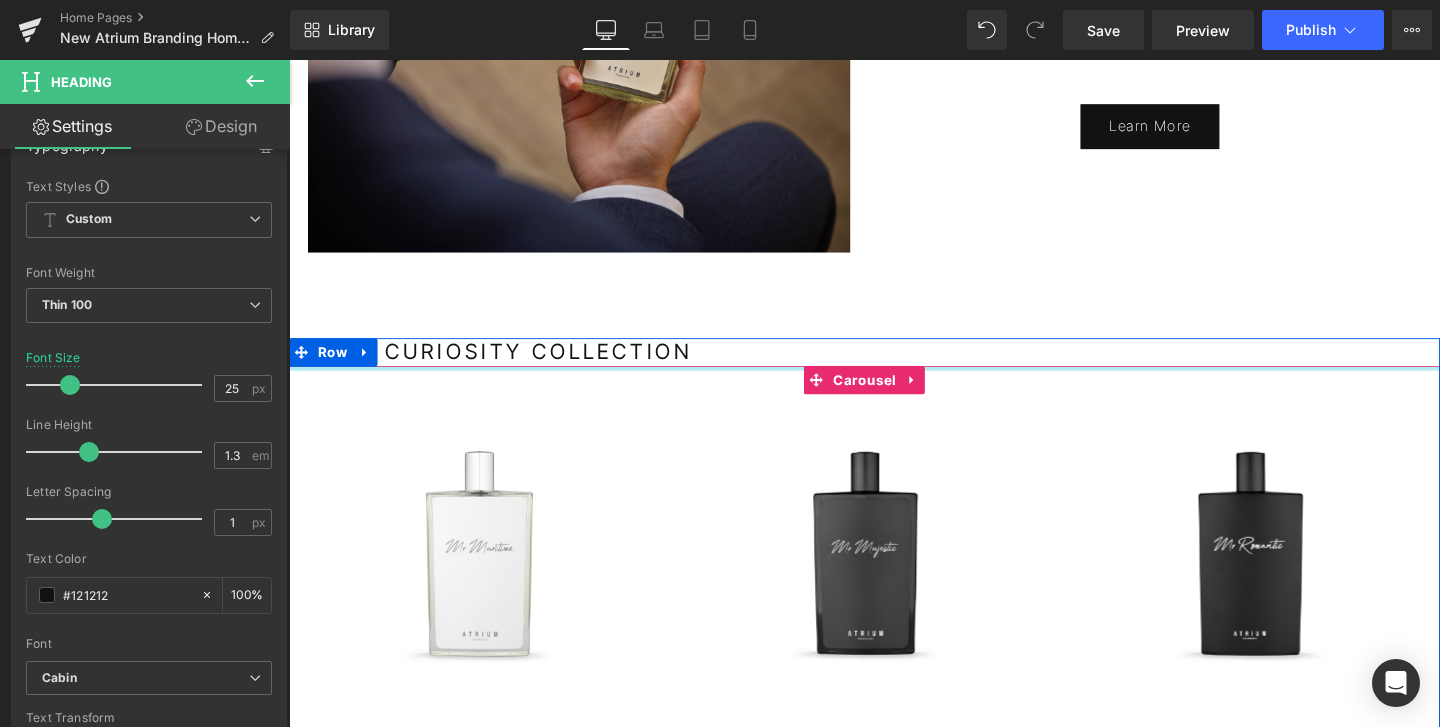 scroll, scrollTop: 2429, scrollLeft: 0, axis: vertical 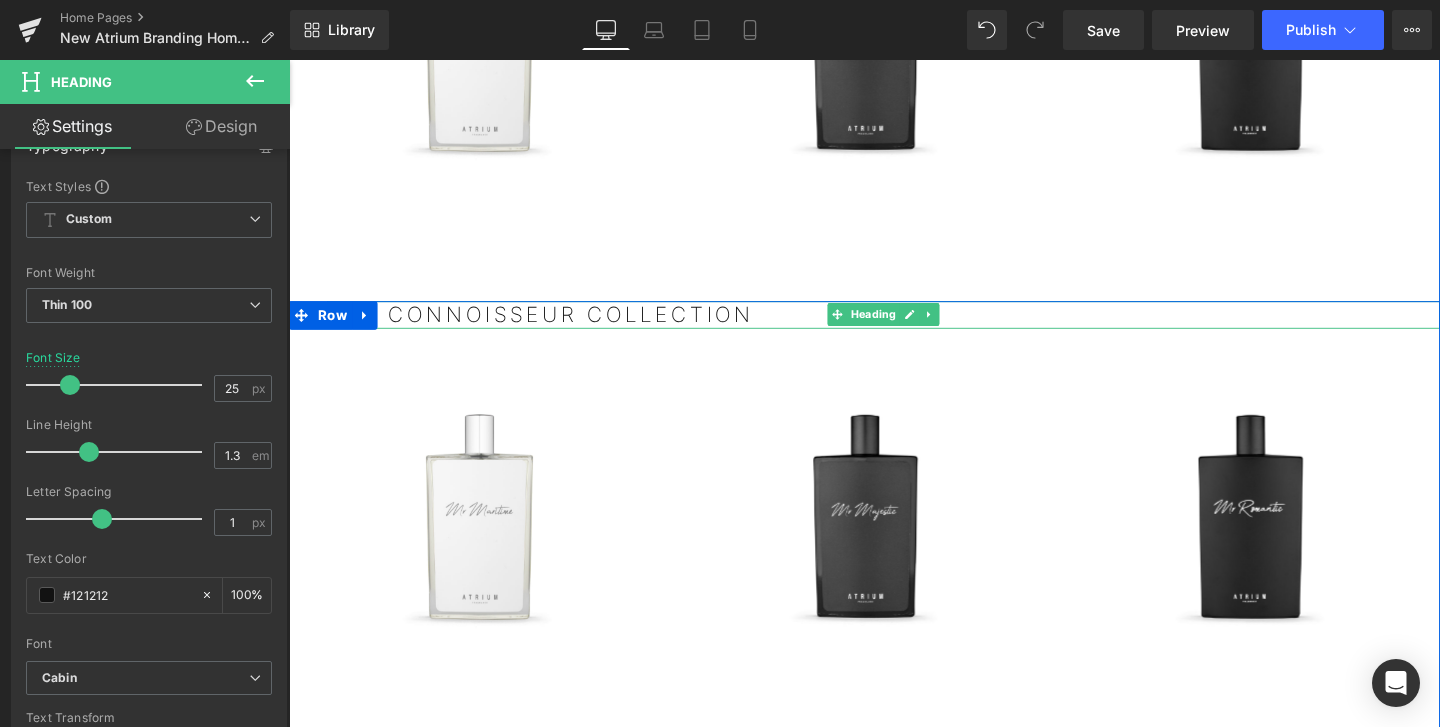 click on "THE CONNOISSEUR COLLECTION" at bounding box center [914, 328] 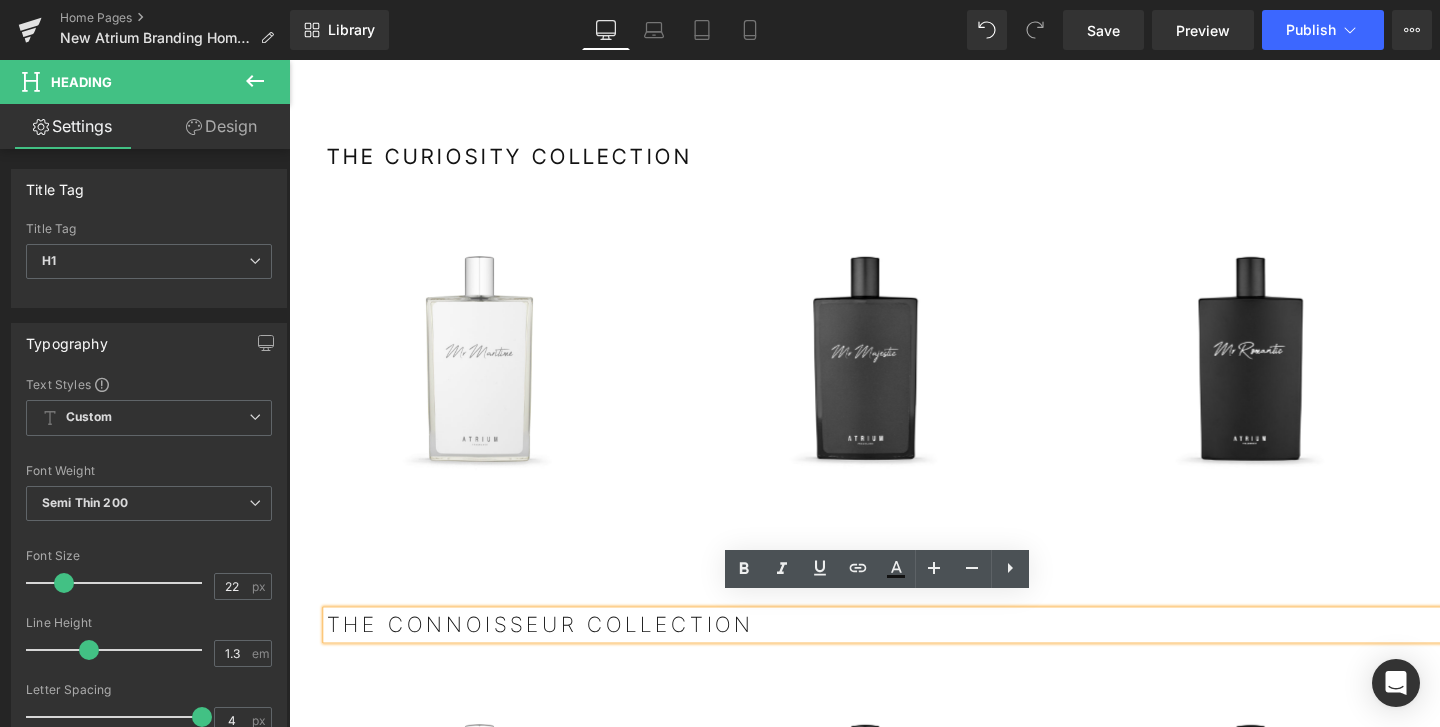scroll, scrollTop: 2105, scrollLeft: 0, axis: vertical 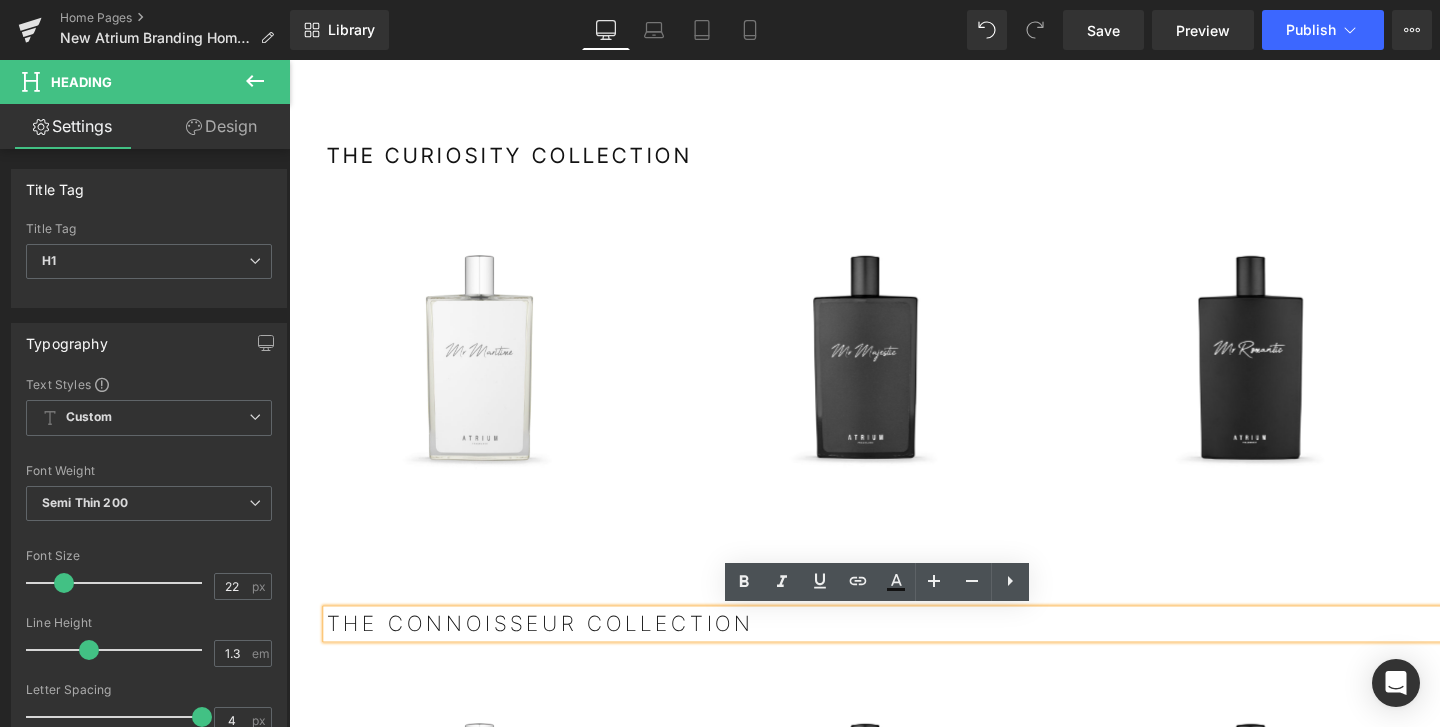 click on "THE CURIOSITY COLLECTION" at bounding box center (521, 160) 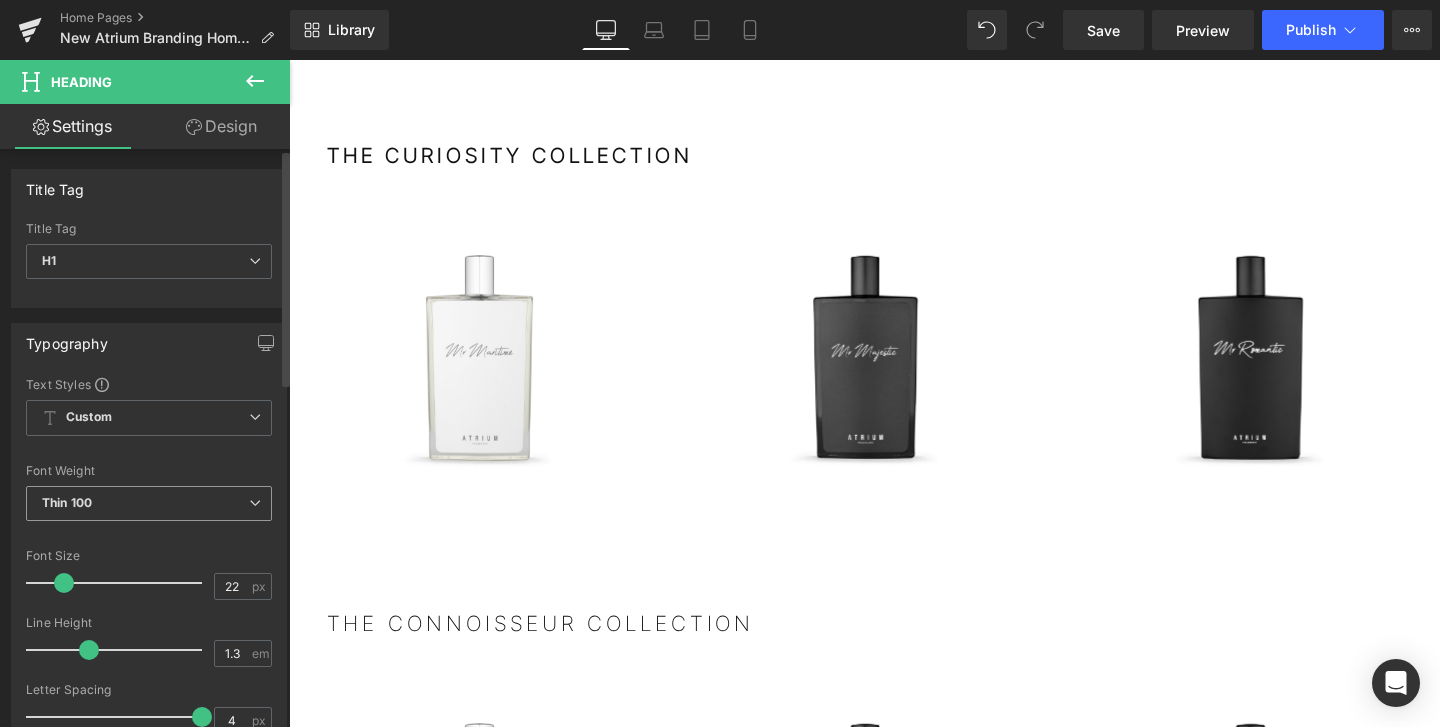 click on "Thin 100" at bounding box center [149, 503] 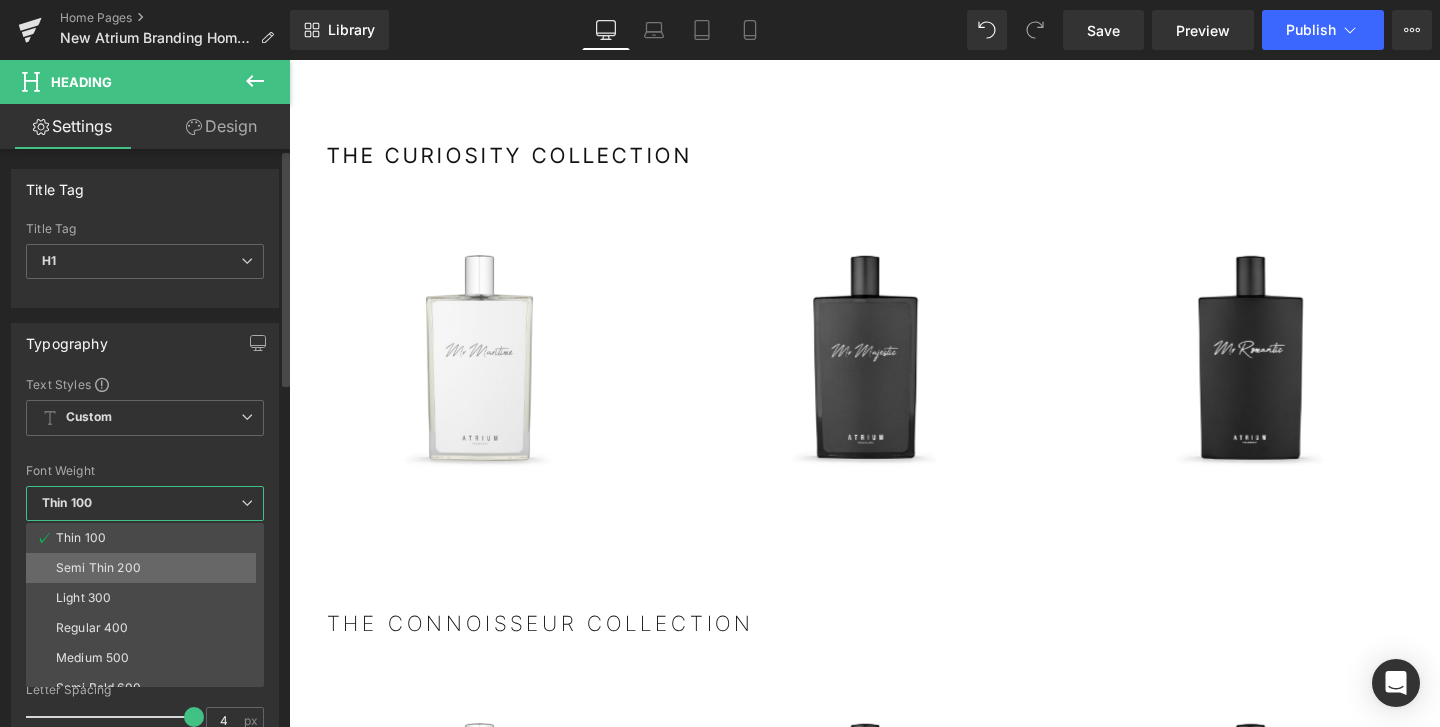 click on "Semi Thin 200" at bounding box center [98, 568] 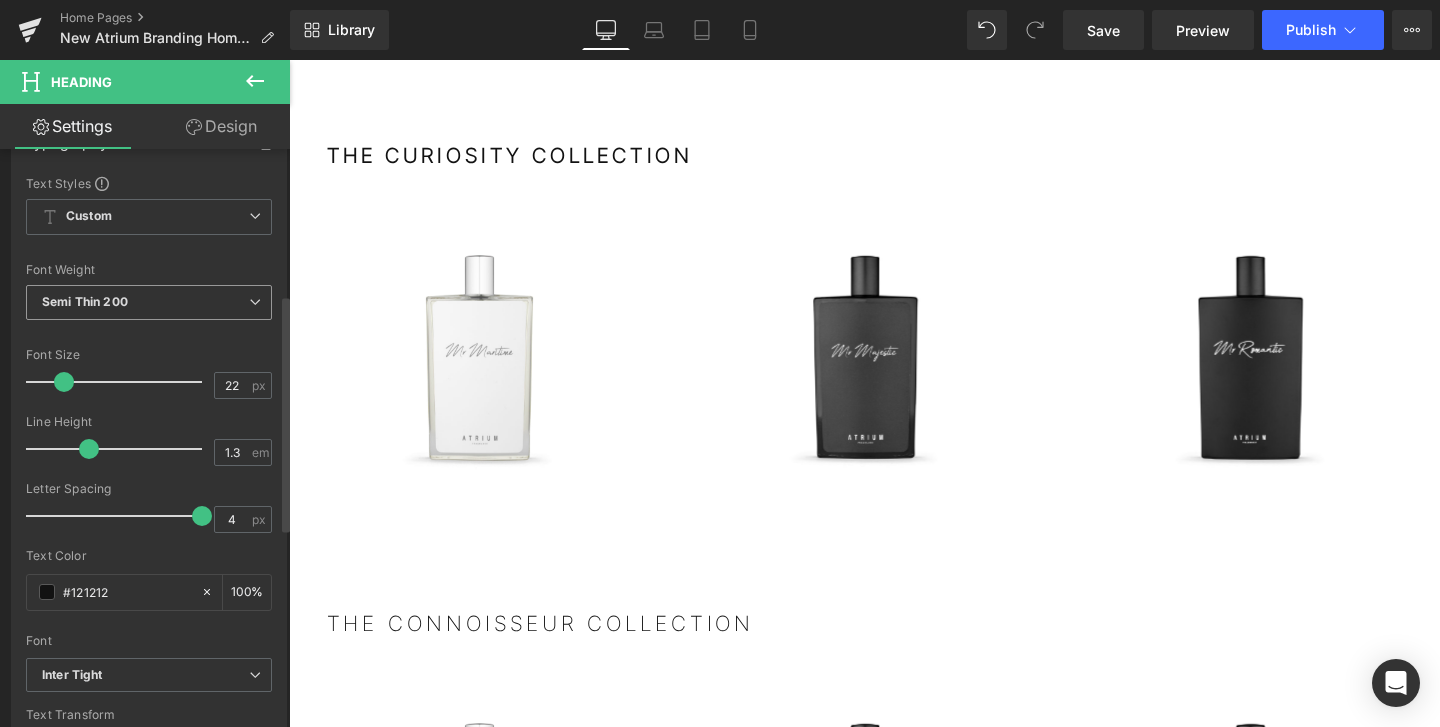 scroll, scrollTop: 355, scrollLeft: 0, axis: vertical 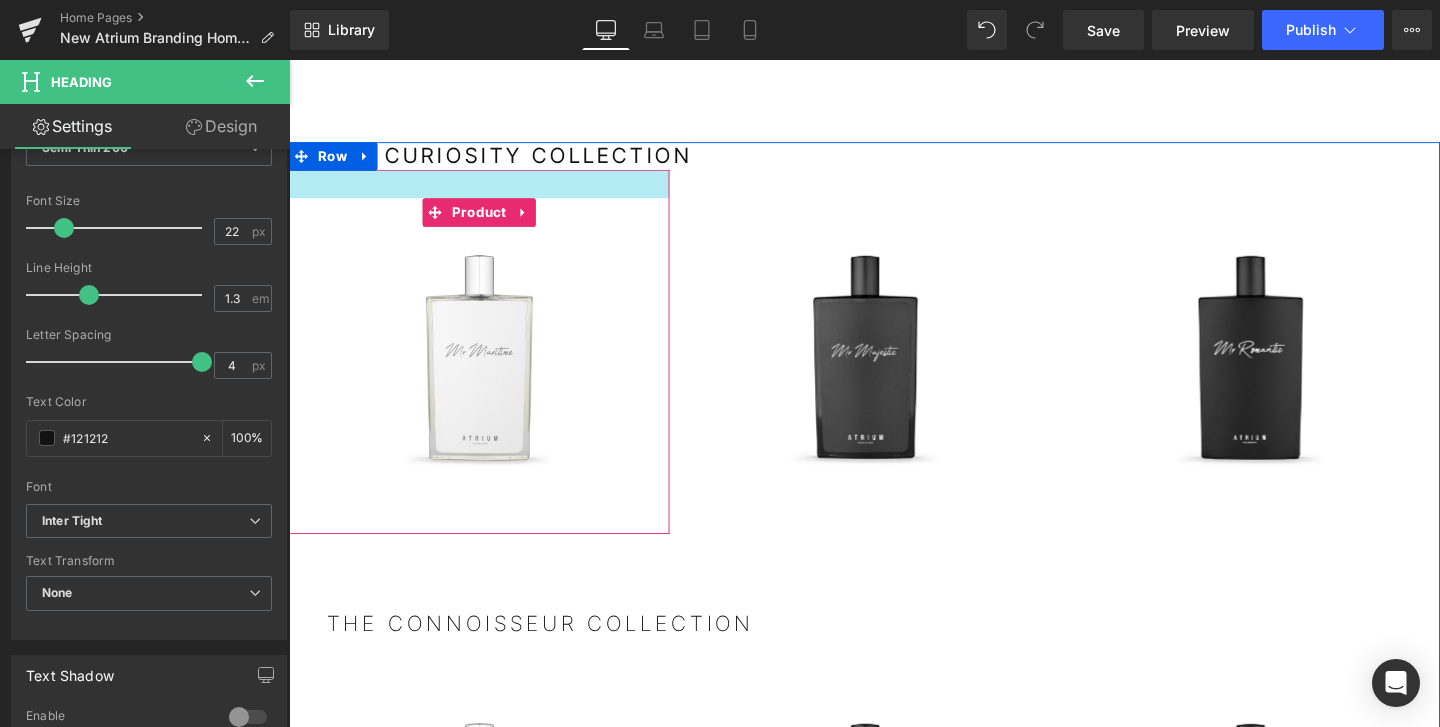 click on "THE CURIOSITY COLLECTION" at bounding box center (521, 160) 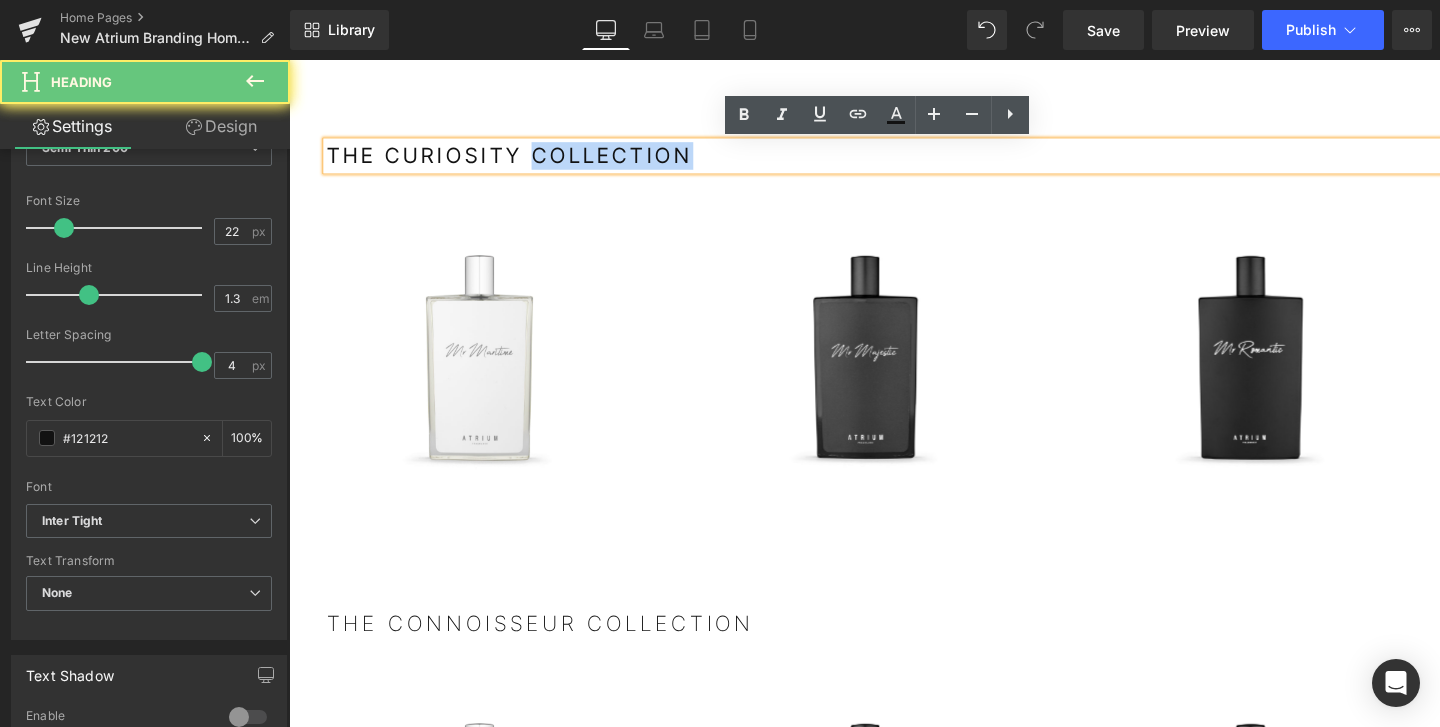 click on "THE CURIOSITY COLLECTION" at bounding box center [521, 160] 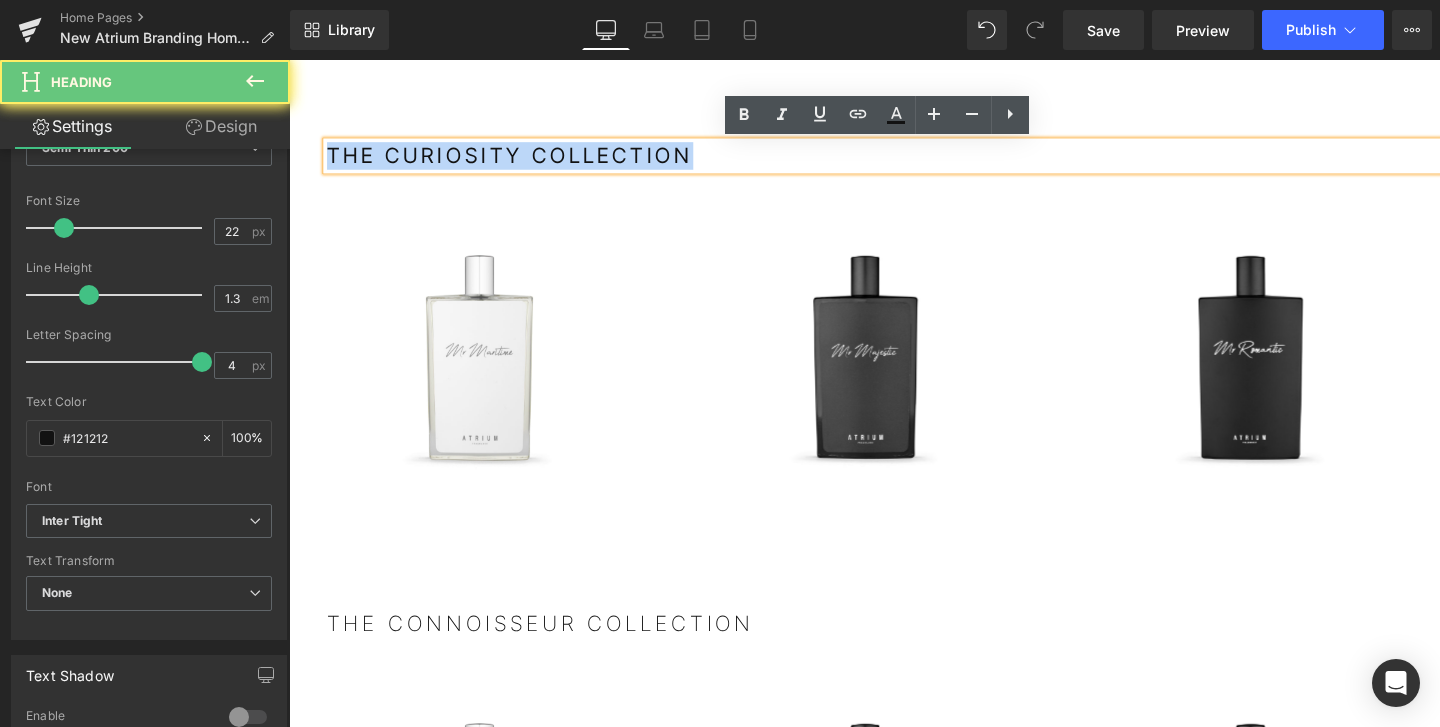 click on "THE CURIOSITY COLLECTION" at bounding box center (521, 160) 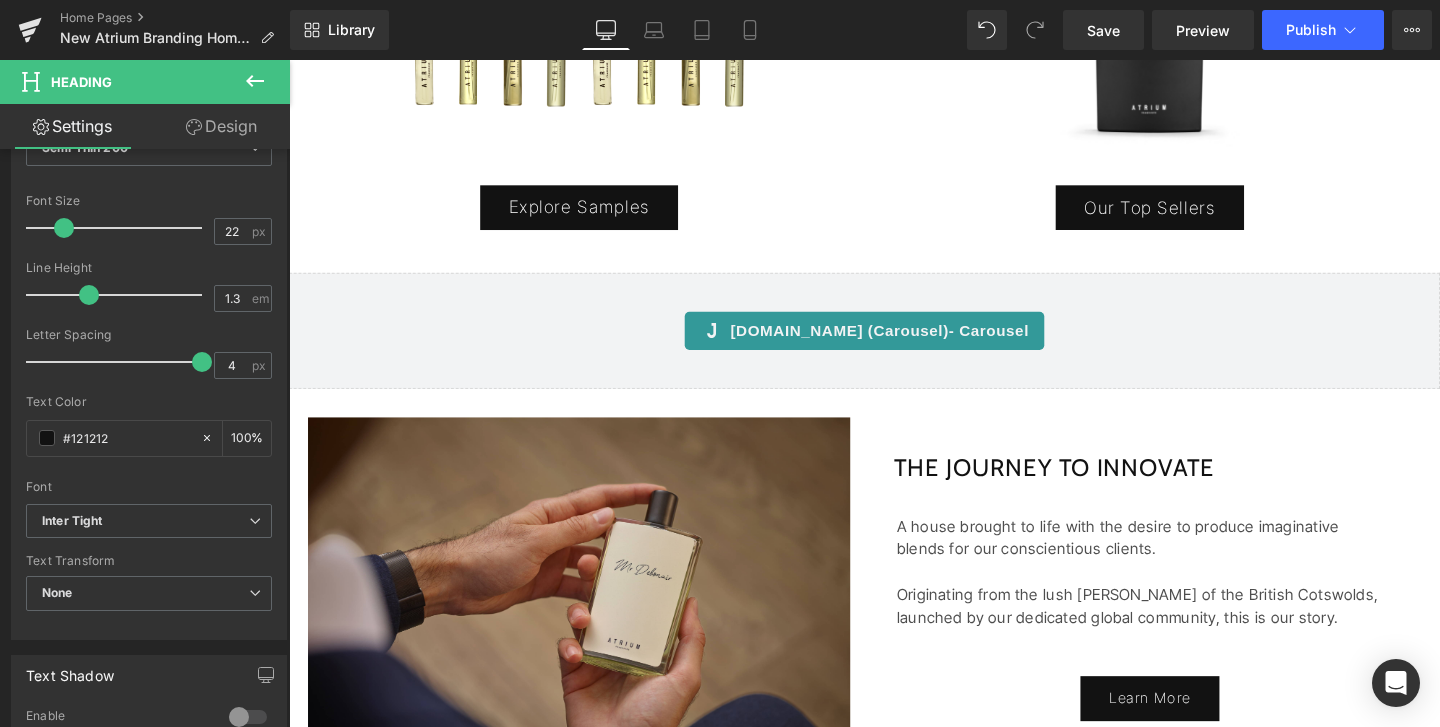 scroll, scrollTop: 1283, scrollLeft: 0, axis: vertical 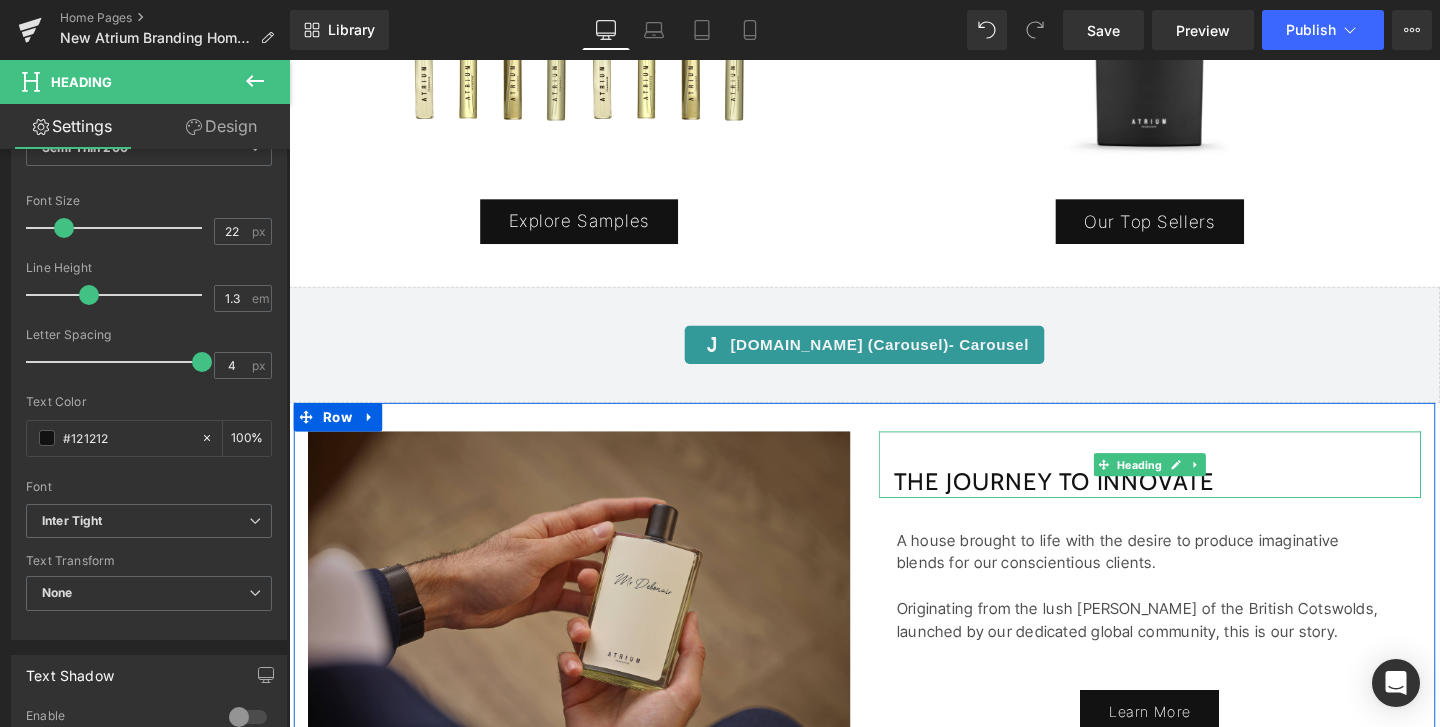 click on "THE JOURNEY TO INNOVATE" at bounding box center (1093, 503) 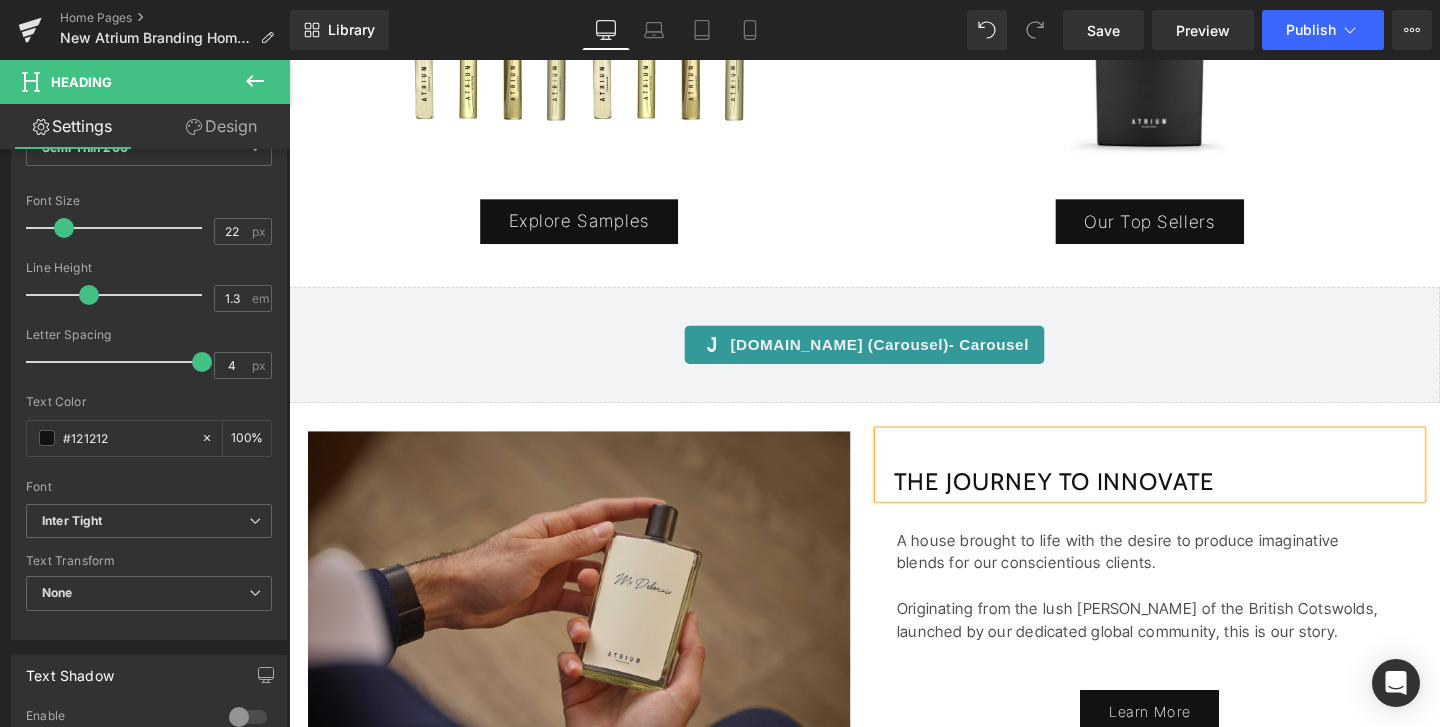 click on "THE JOURNEY TO INNOVATE" at bounding box center (1093, 503) 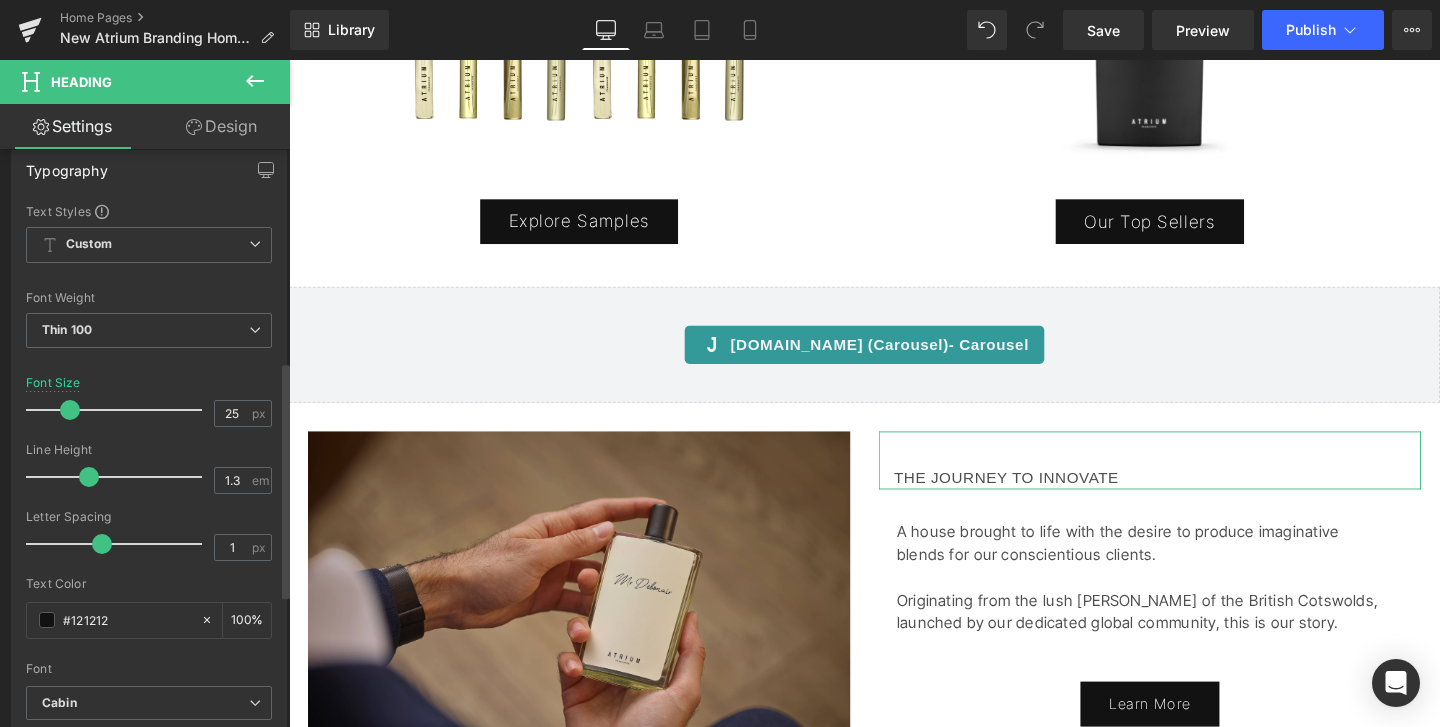 scroll, scrollTop: 521, scrollLeft: 0, axis: vertical 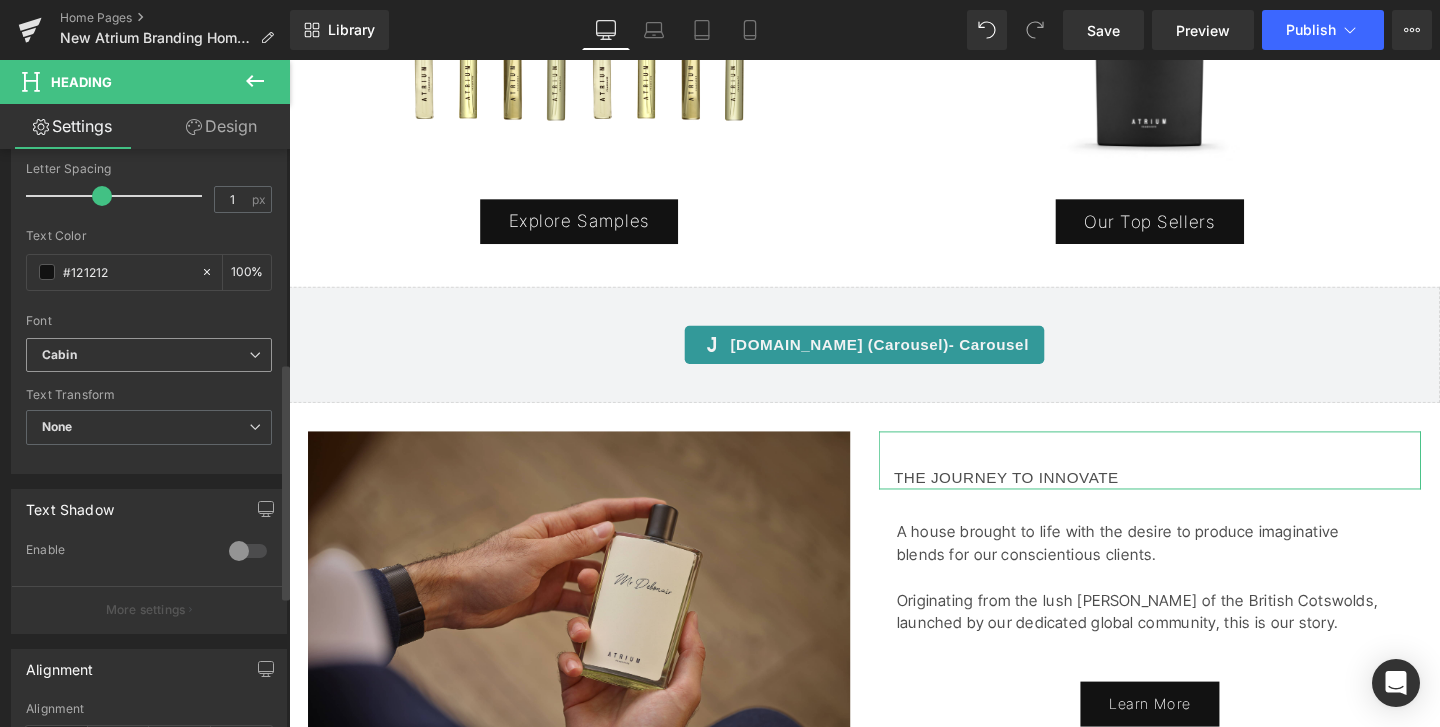 click on "Cabin" at bounding box center [145, 355] 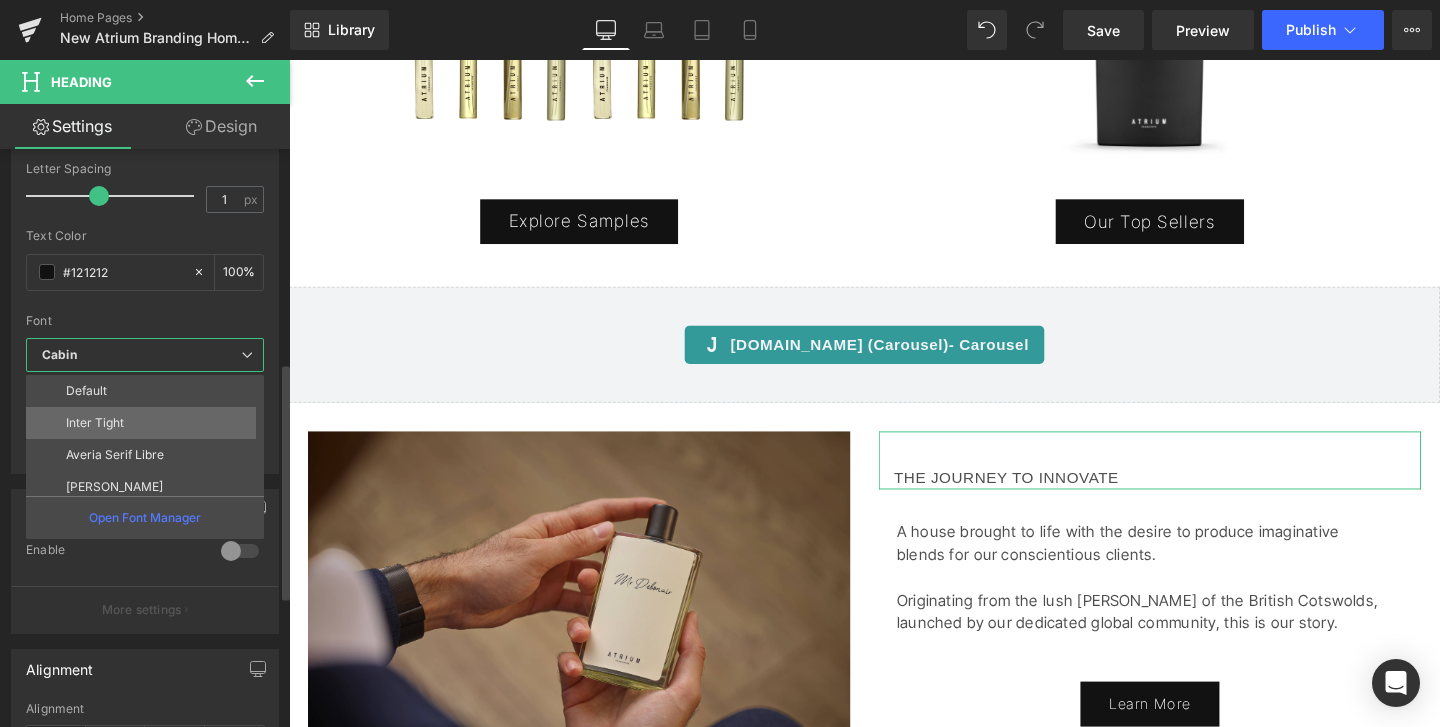 scroll, scrollTop: 104, scrollLeft: 0, axis: vertical 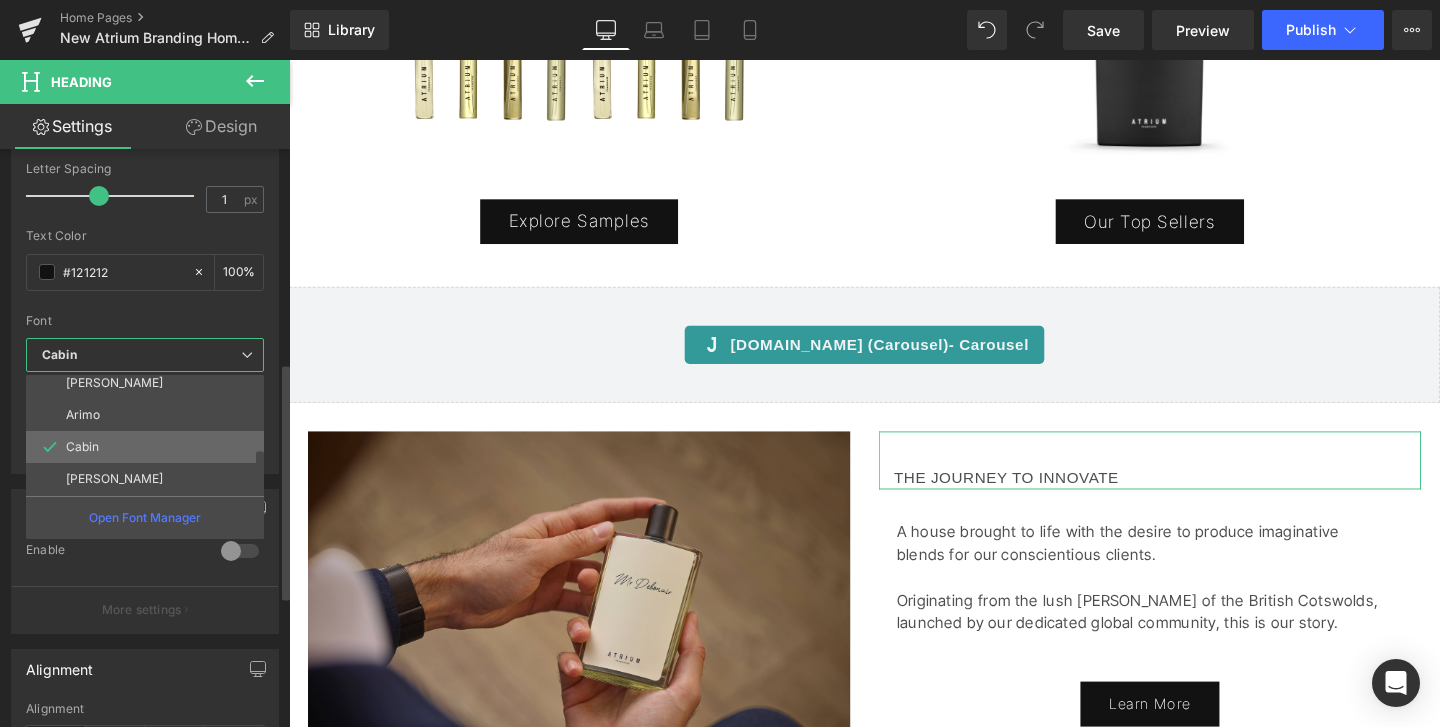 click on "Cabin" at bounding box center [149, 447] 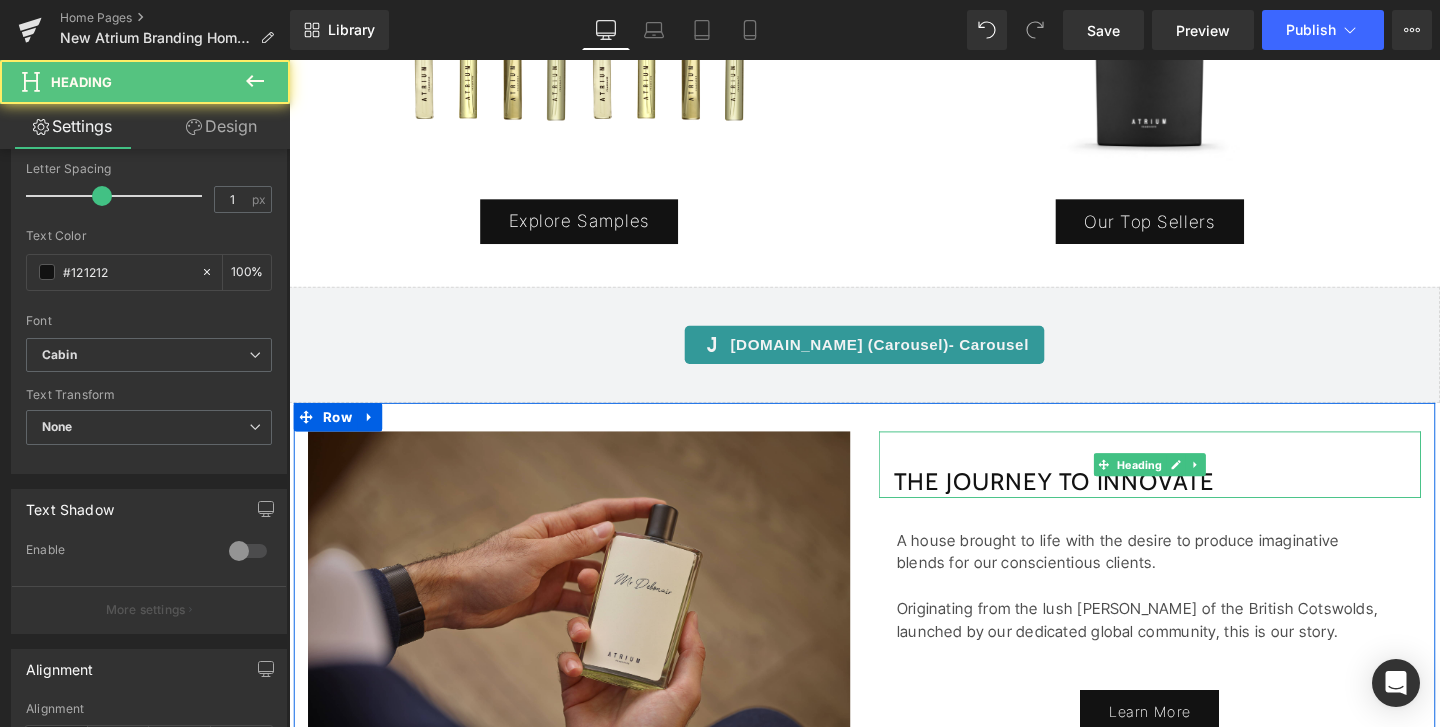 click on "THE JOURNEY TO INNOVATE" at bounding box center [1194, 485] 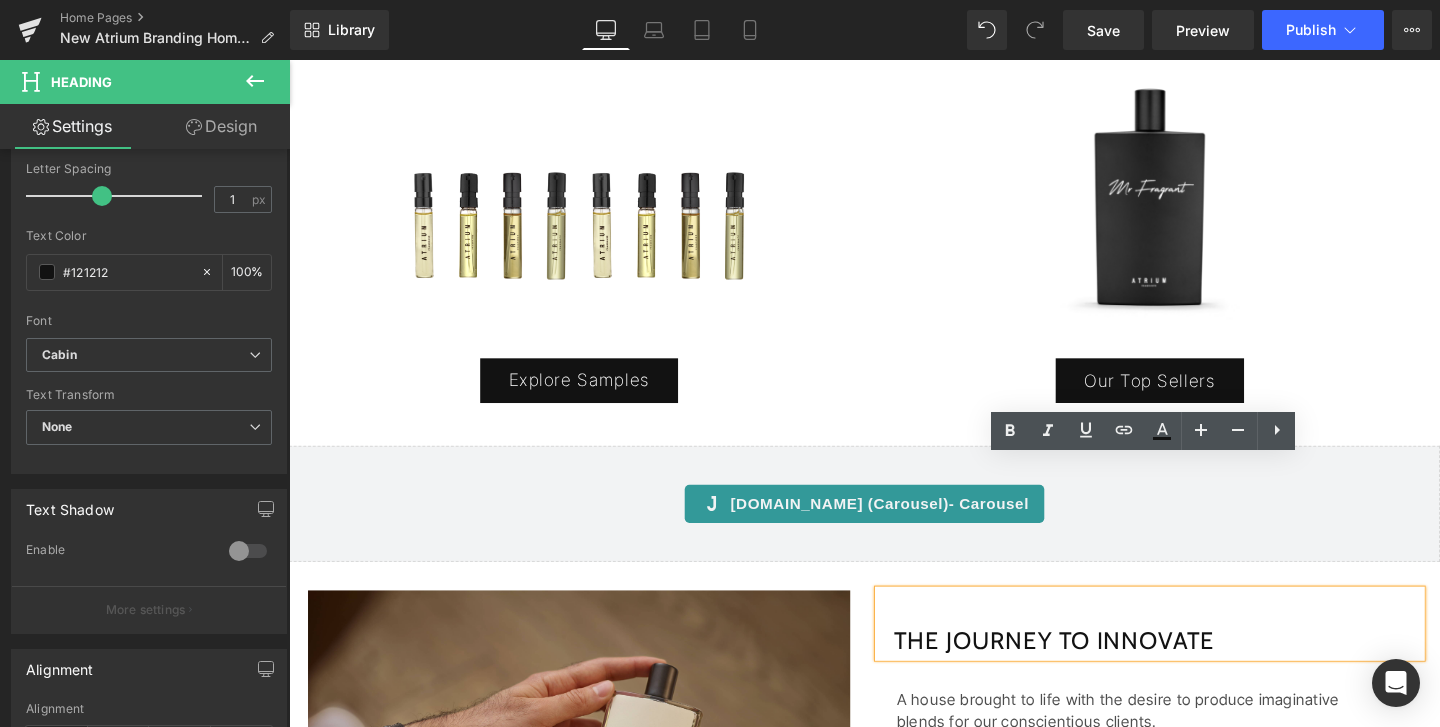 scroll, scrollTop: 1035, scrollLeft: 0, axis: vertical 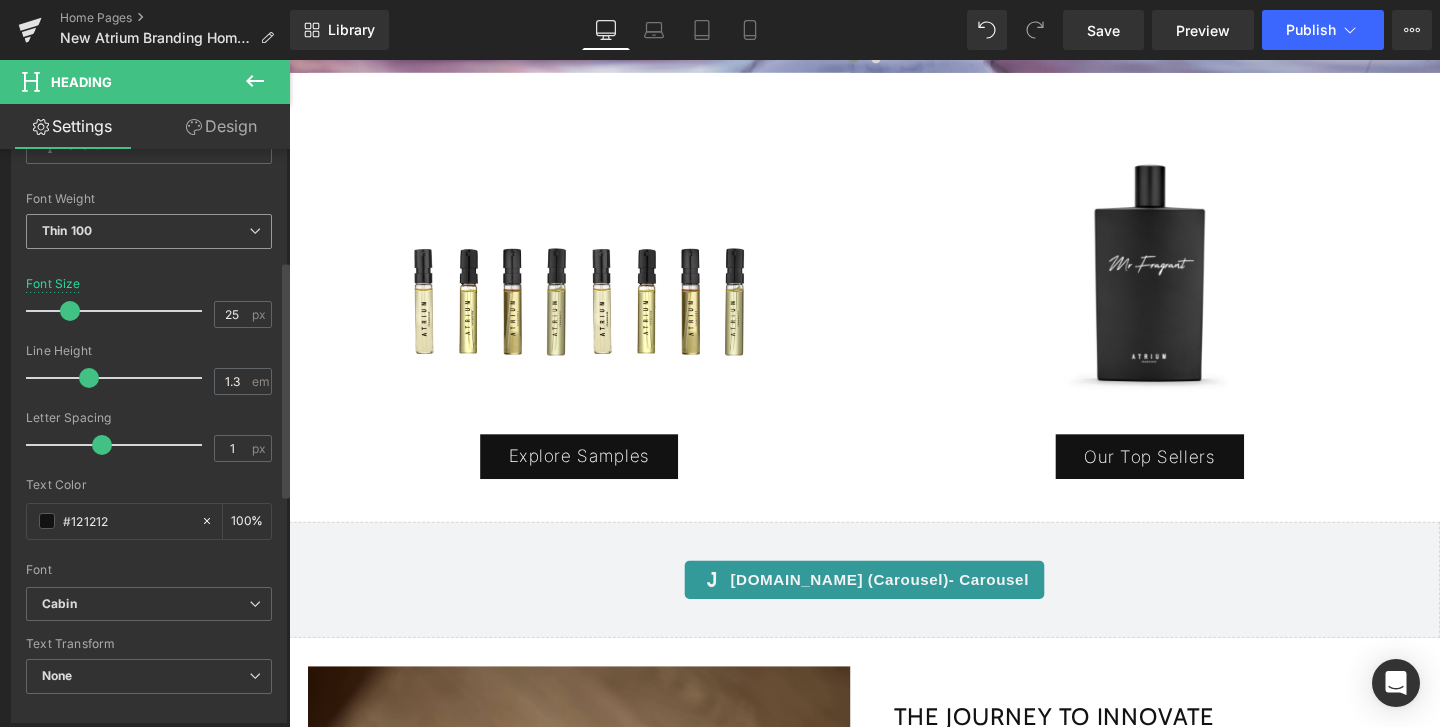click on "Thin 100" at bounding box center (149, 231) 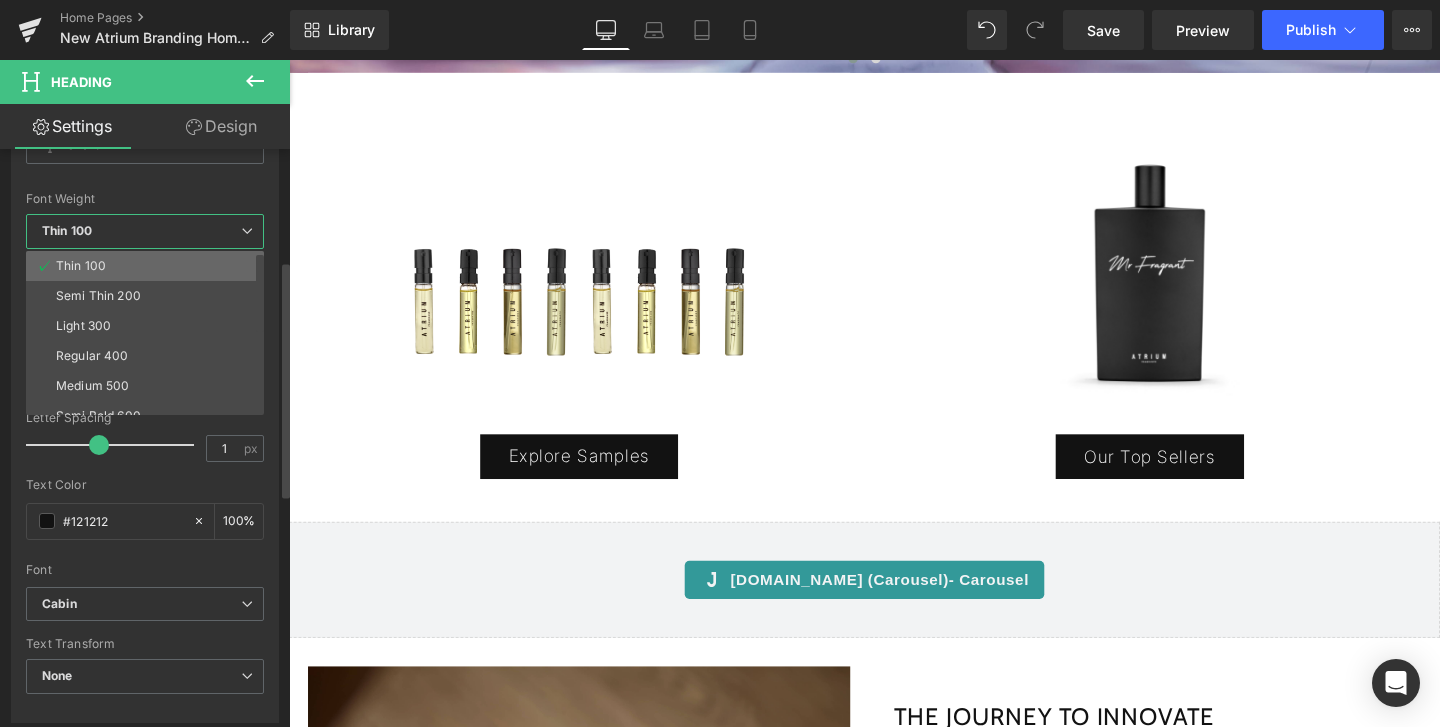 click on "Thin 100" at bounding box center (149, 266) 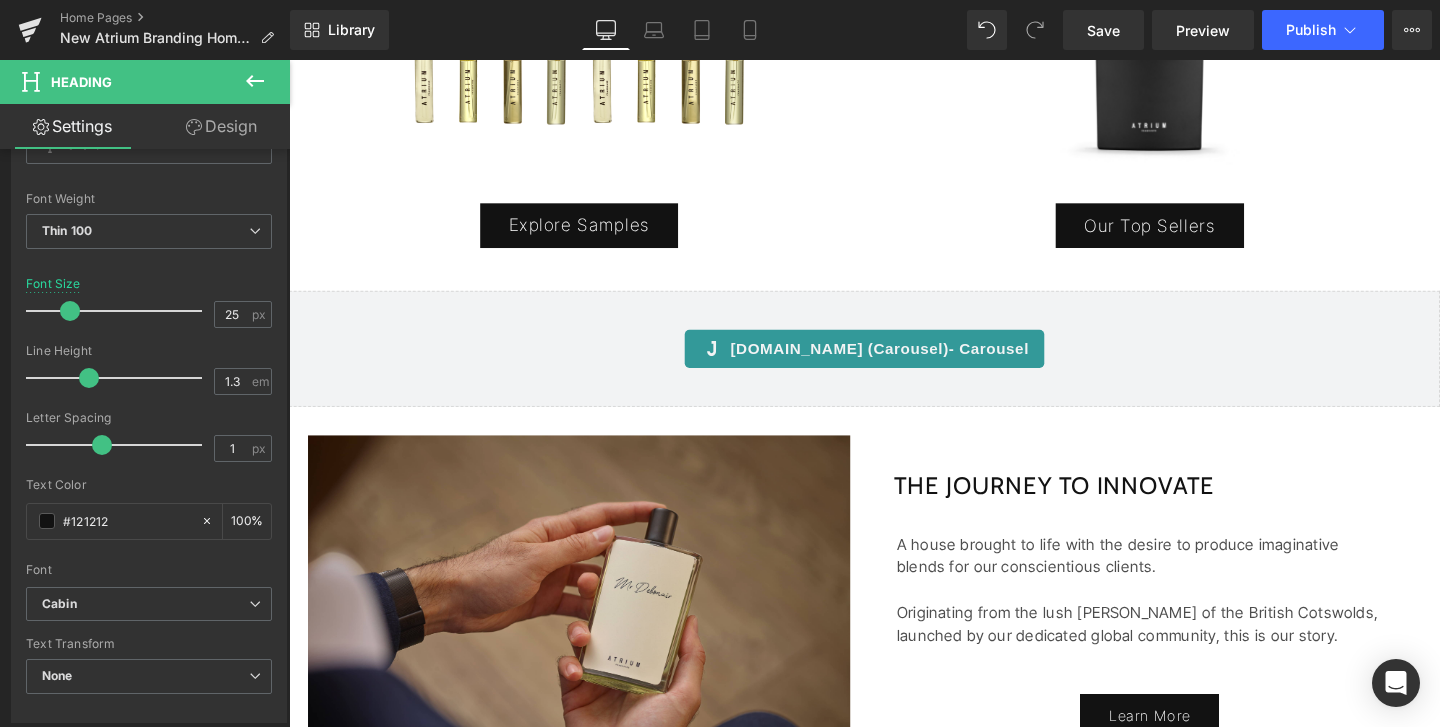 scroll, scrollTop: 1280, scrollLeft: 0, axis: vertical 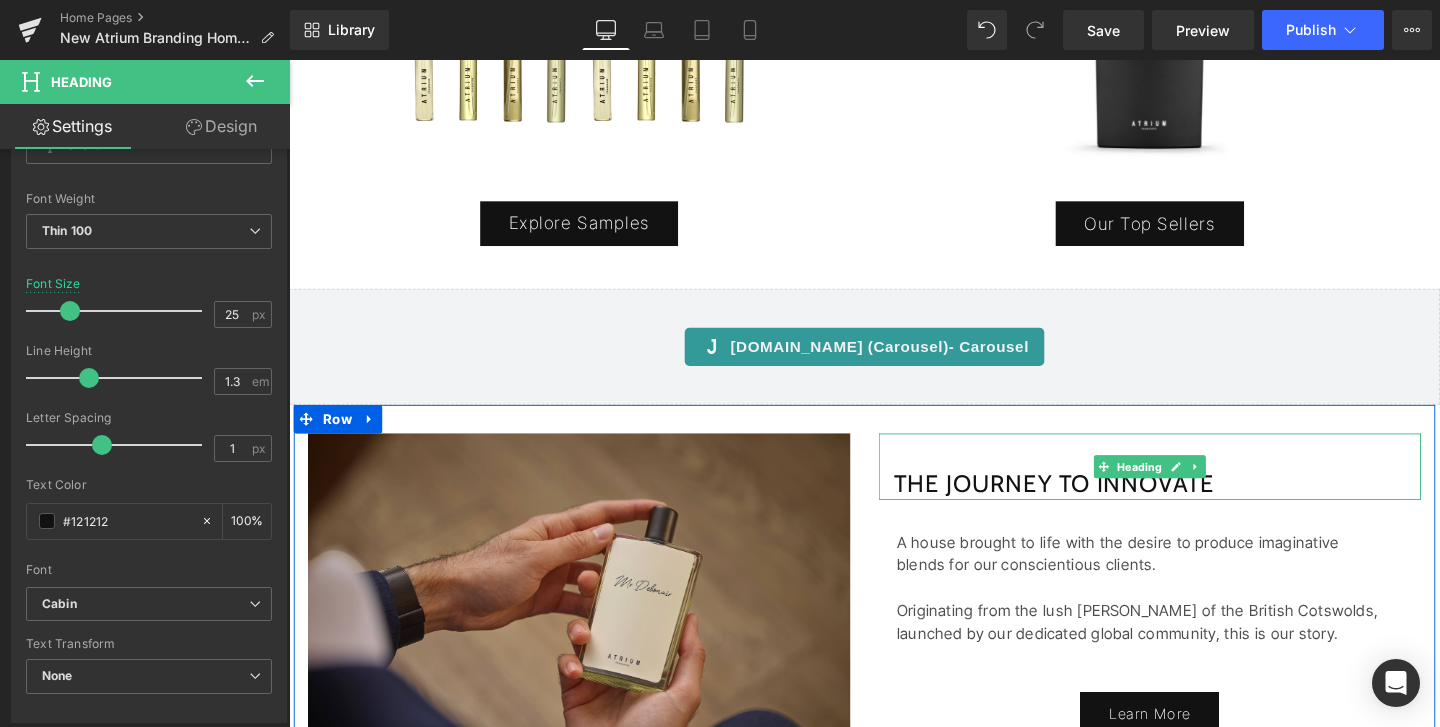 click on "THE JOURNEY TO INNOVATE" at bounding box center [1194, 488] 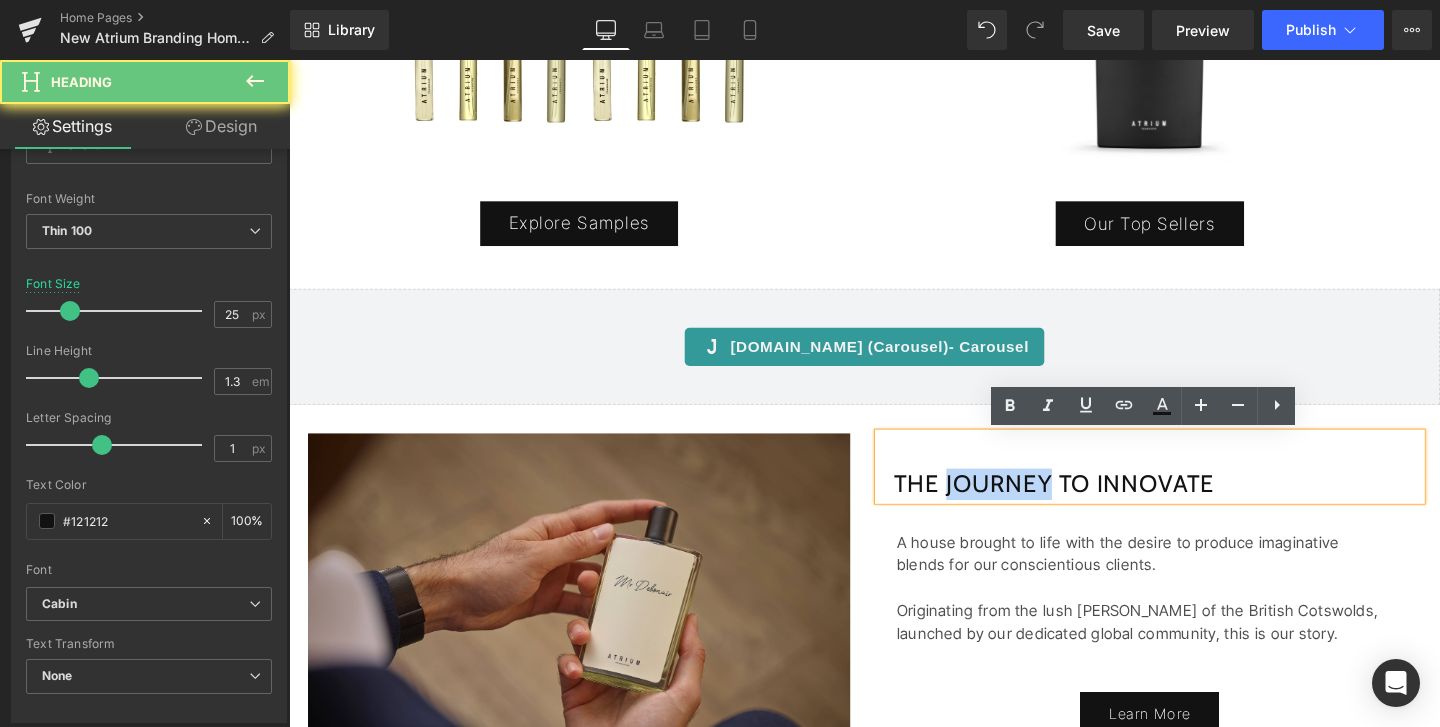 click on "THE JOURNEY TO INNOVATE" at bounding box center (1194, 488) 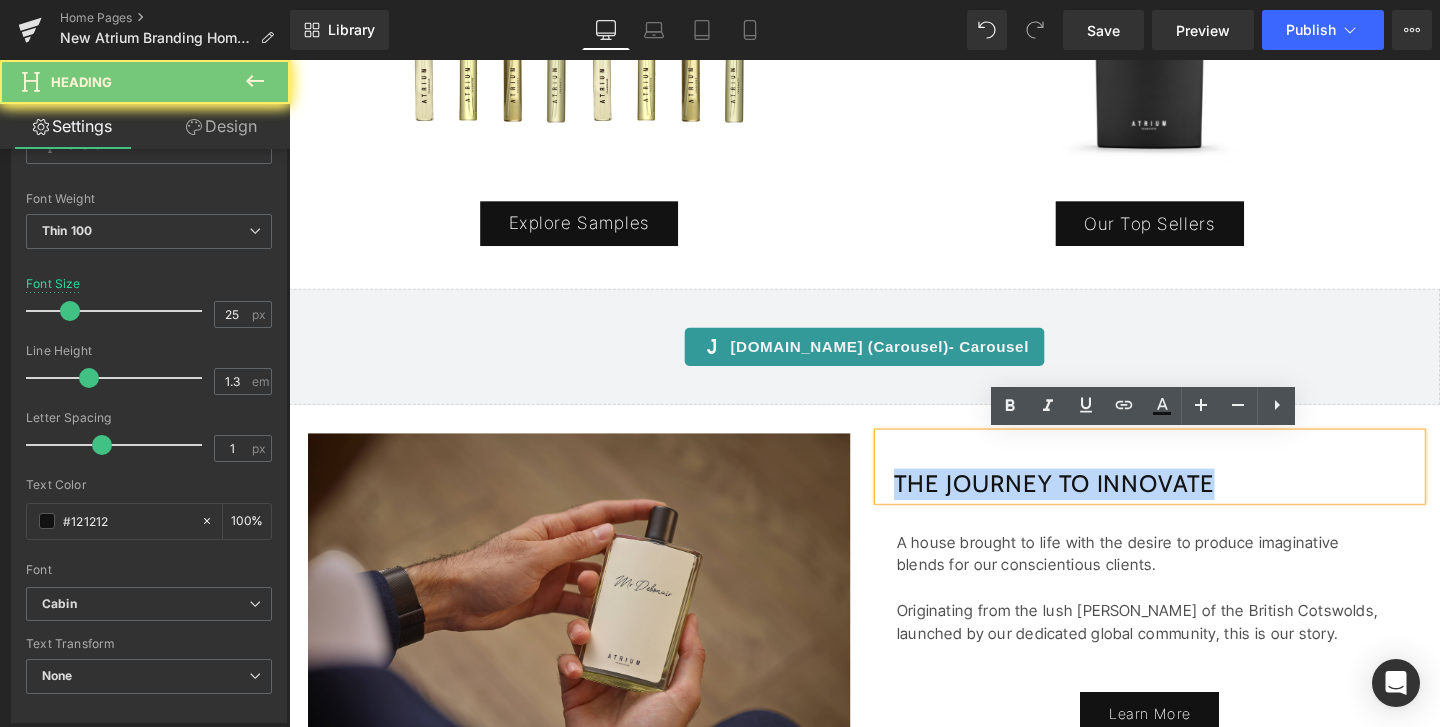 click on "THE JOURNEY TO INNOVATE" at bounding box center (1194, 488) 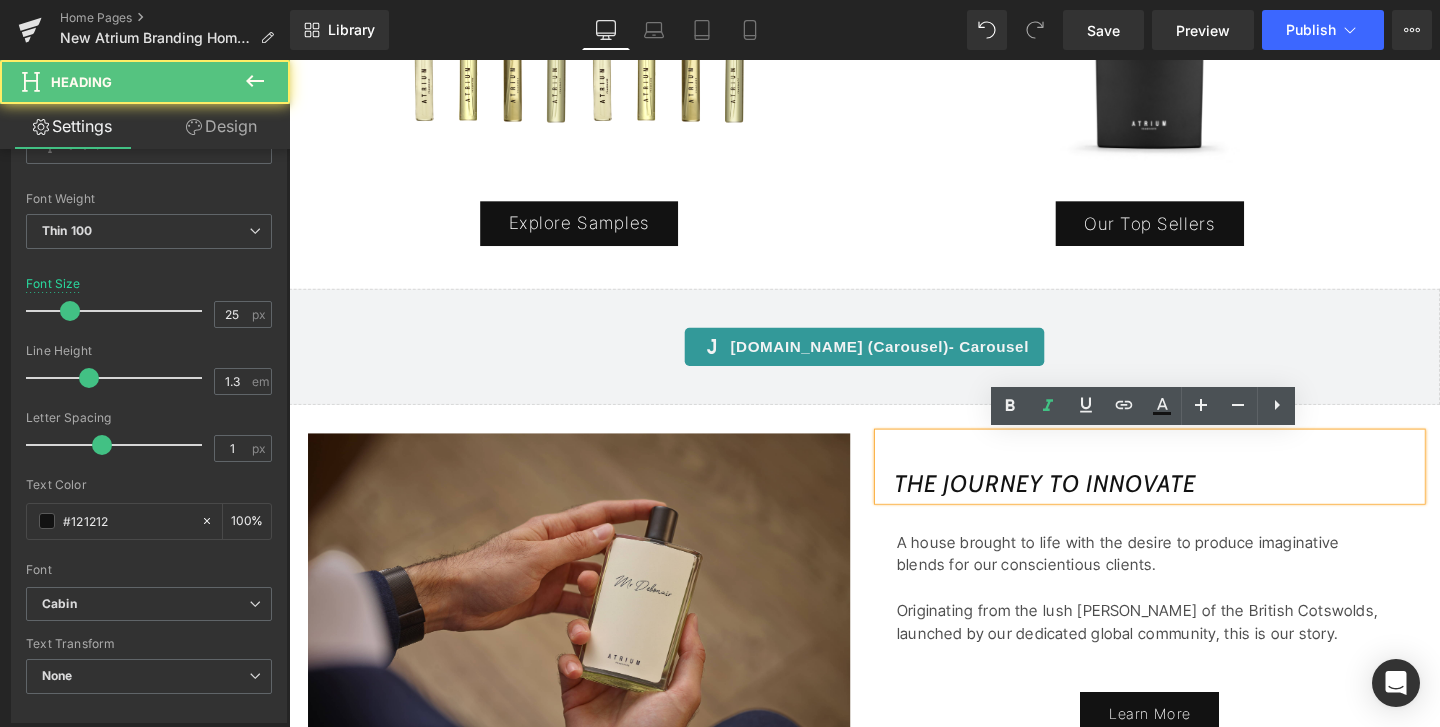 click on "THE JOURNEY TO INNOVATE" at bounding box center (1084, 506) 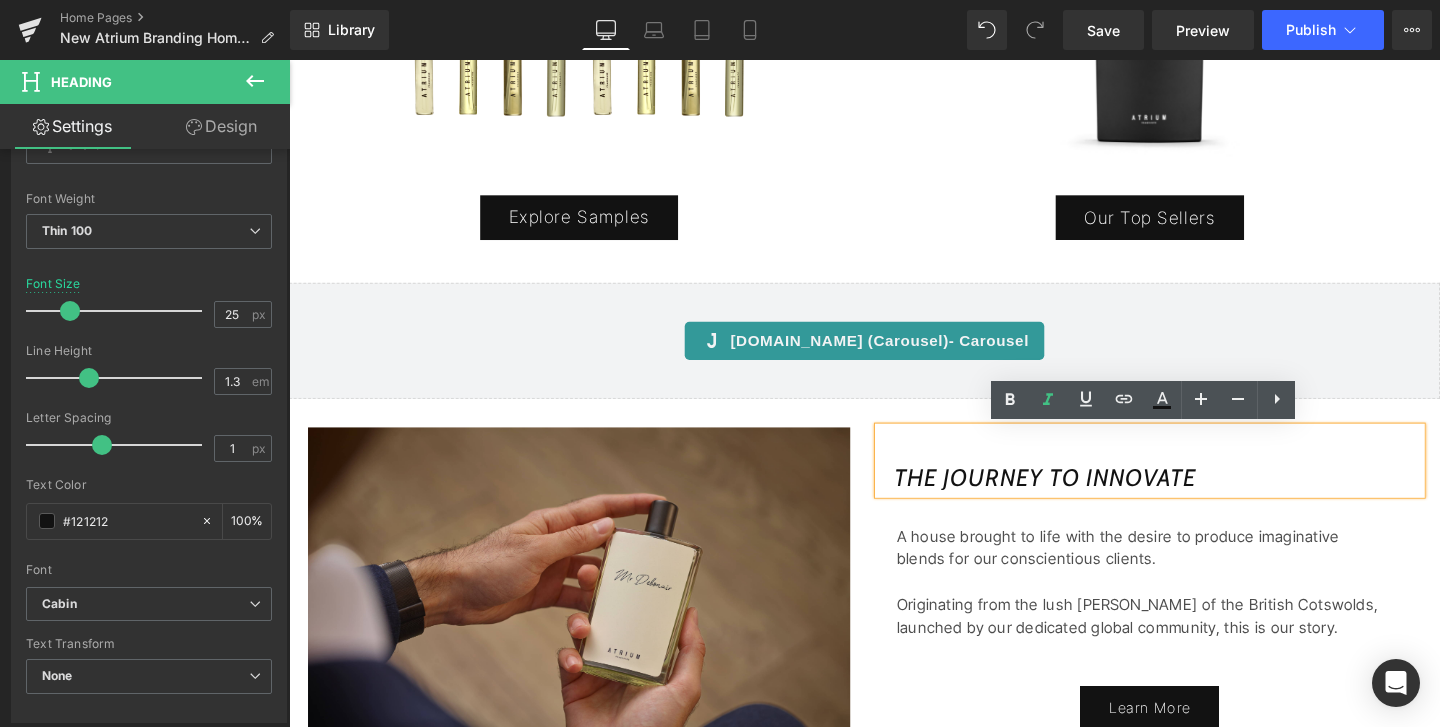 scroll, scrollTop: 1349, scrollLeft: 0, axis: vertical 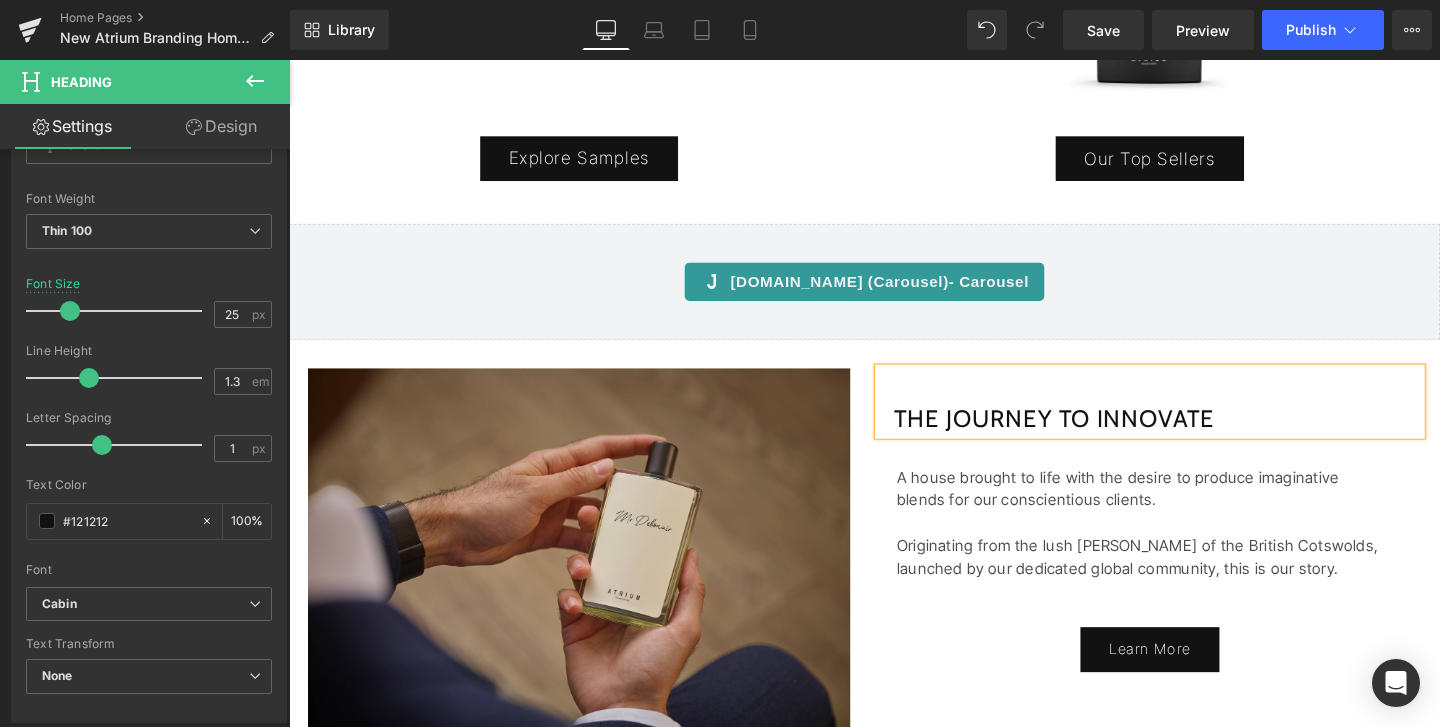 click on "THE JOURNEY TO INNOVATE" at bounding box center (1093, 437) 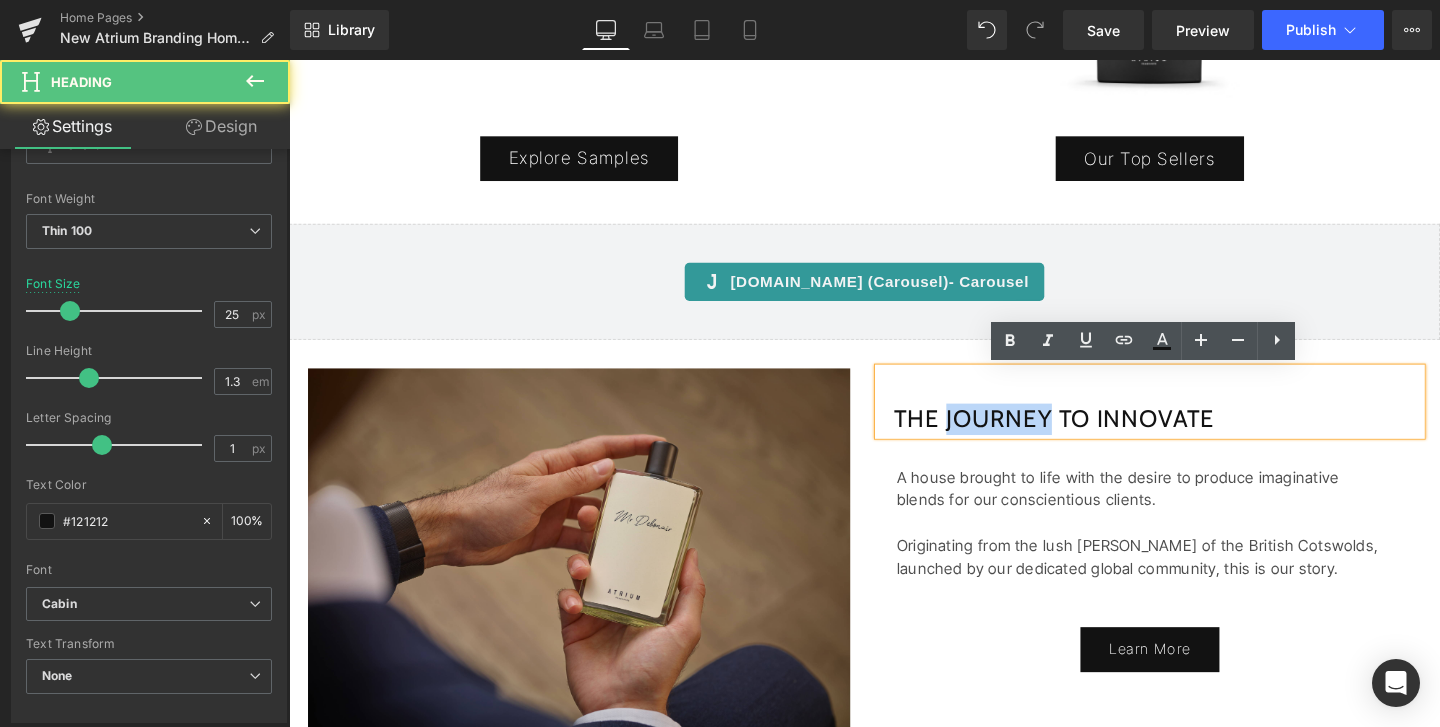 click on "THE JOURNEY TO INNOVATE" at bounding box center [1093, 437] 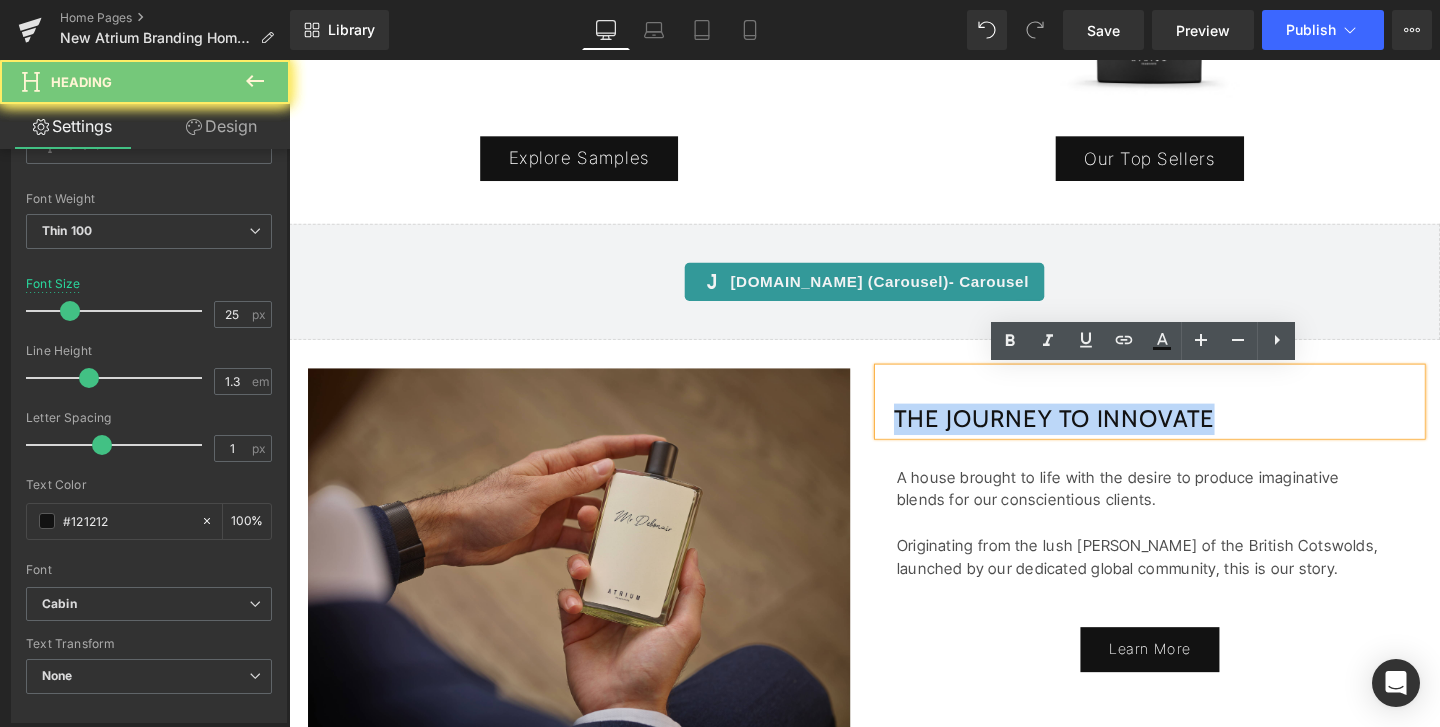 click on "THE JOURNEY TO INNOVATE" at bounding box center [1093, 437] 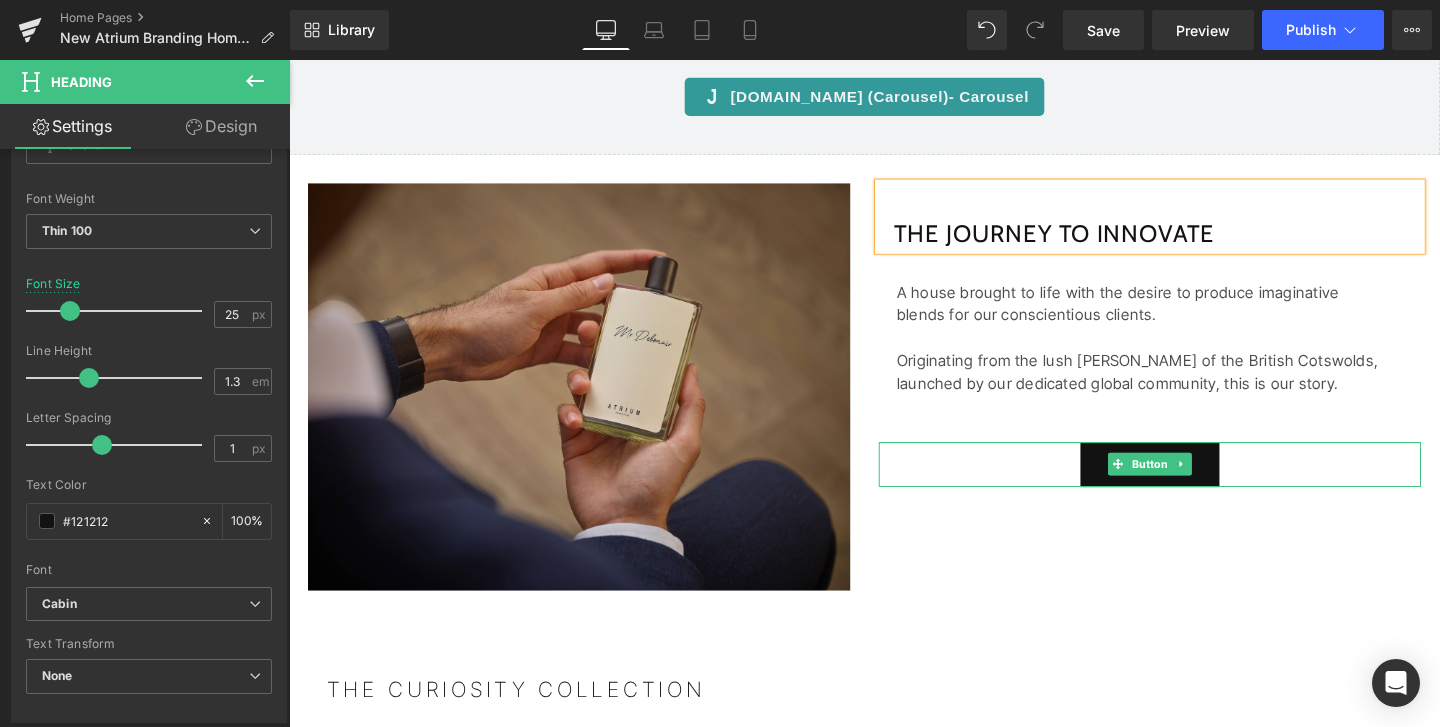 scroll, scrollTop: 1546, scrollLeft: 0, axis: vertical 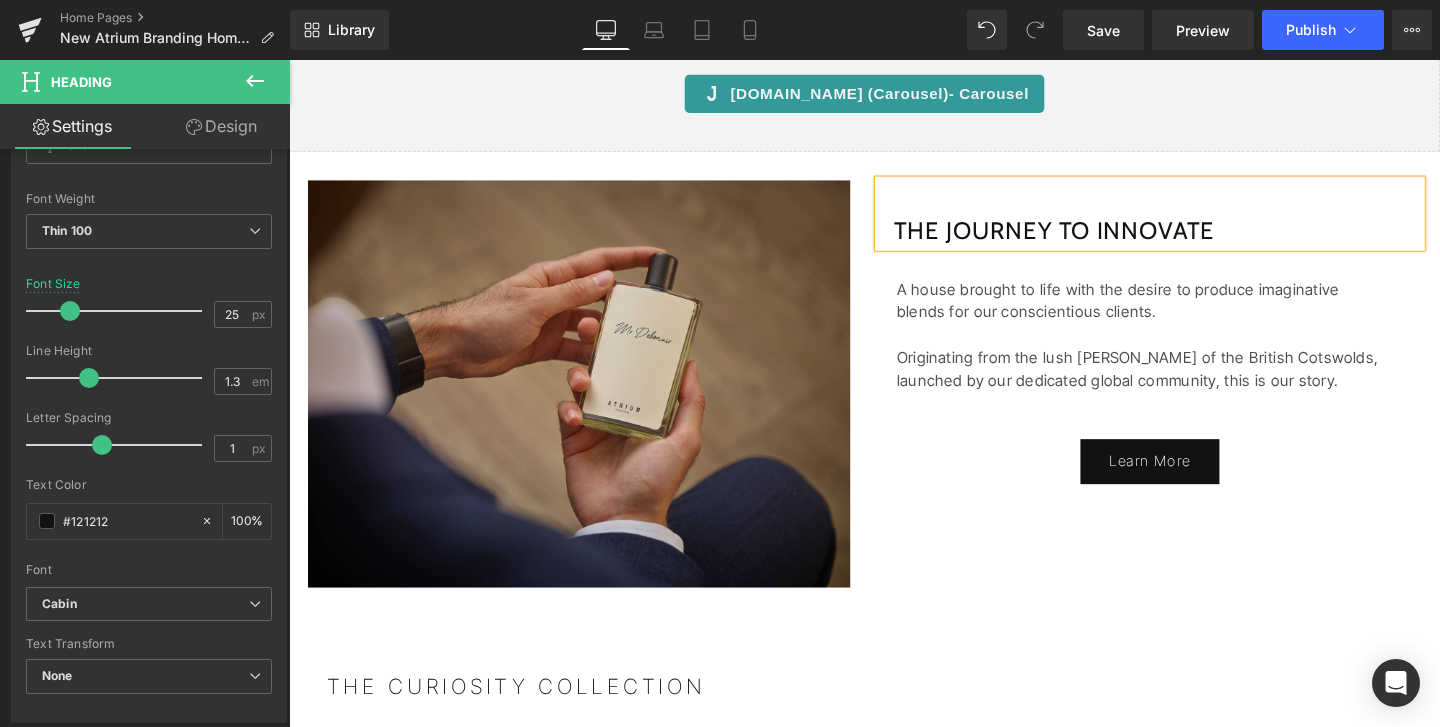 click on "PIONEERING PERFUMERY  Heading         FOR THE MODERN GENTLEMAN Heading         DISCOVER ATRIUM Heading
Hero Banner
Image
Image
Image
Image
‹ ›
Carousel         Our Top Sellers Button         Image" at bounding box center (894, 490) 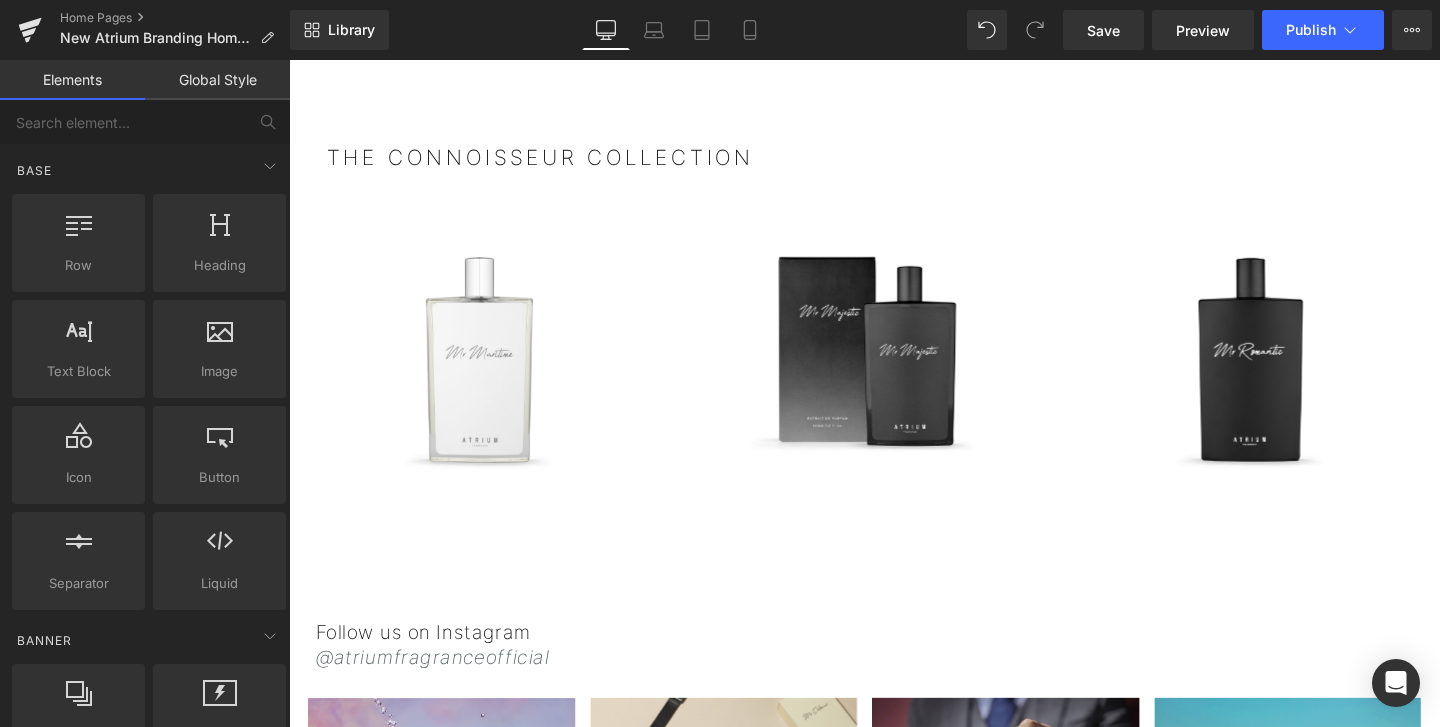 scroll, scrollTop: 2630, scrollLeft: 0, axis: vertical 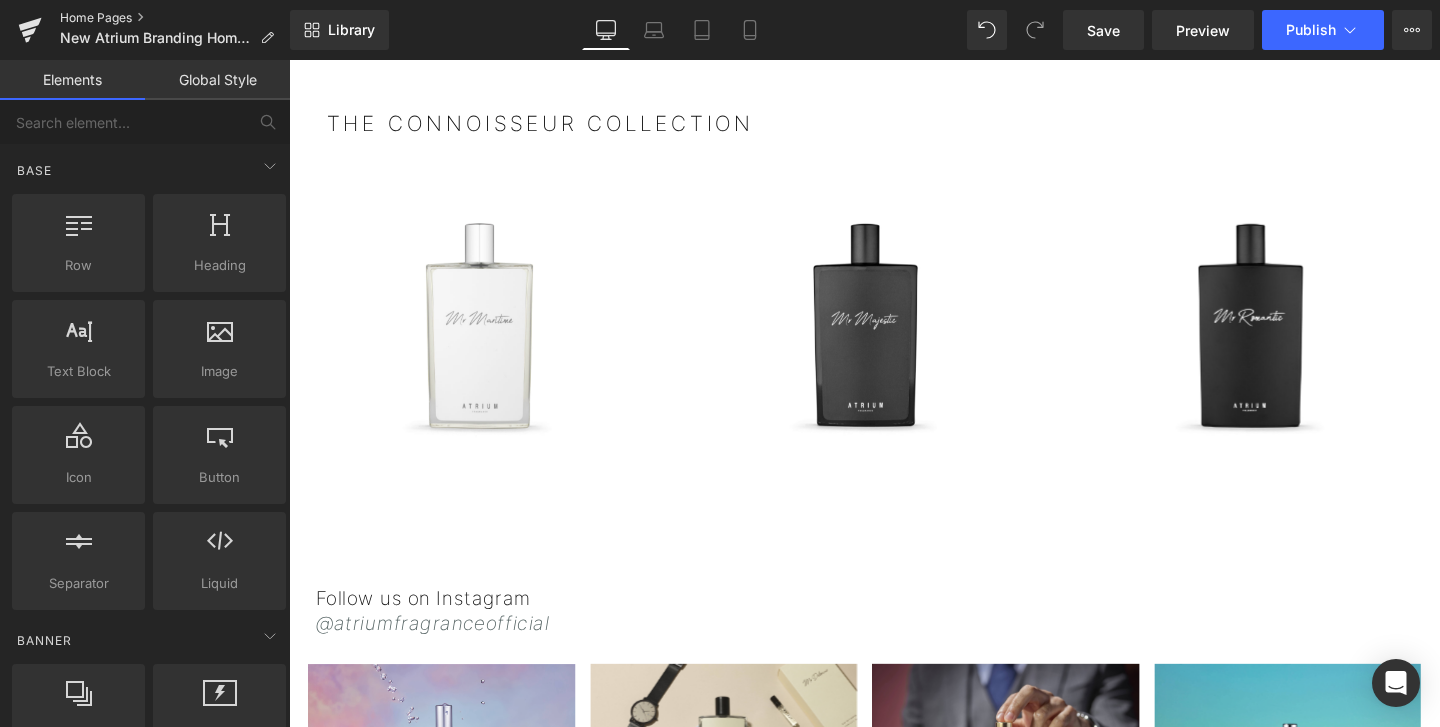 click on "Home Pages" at bounding box center [175, 18] 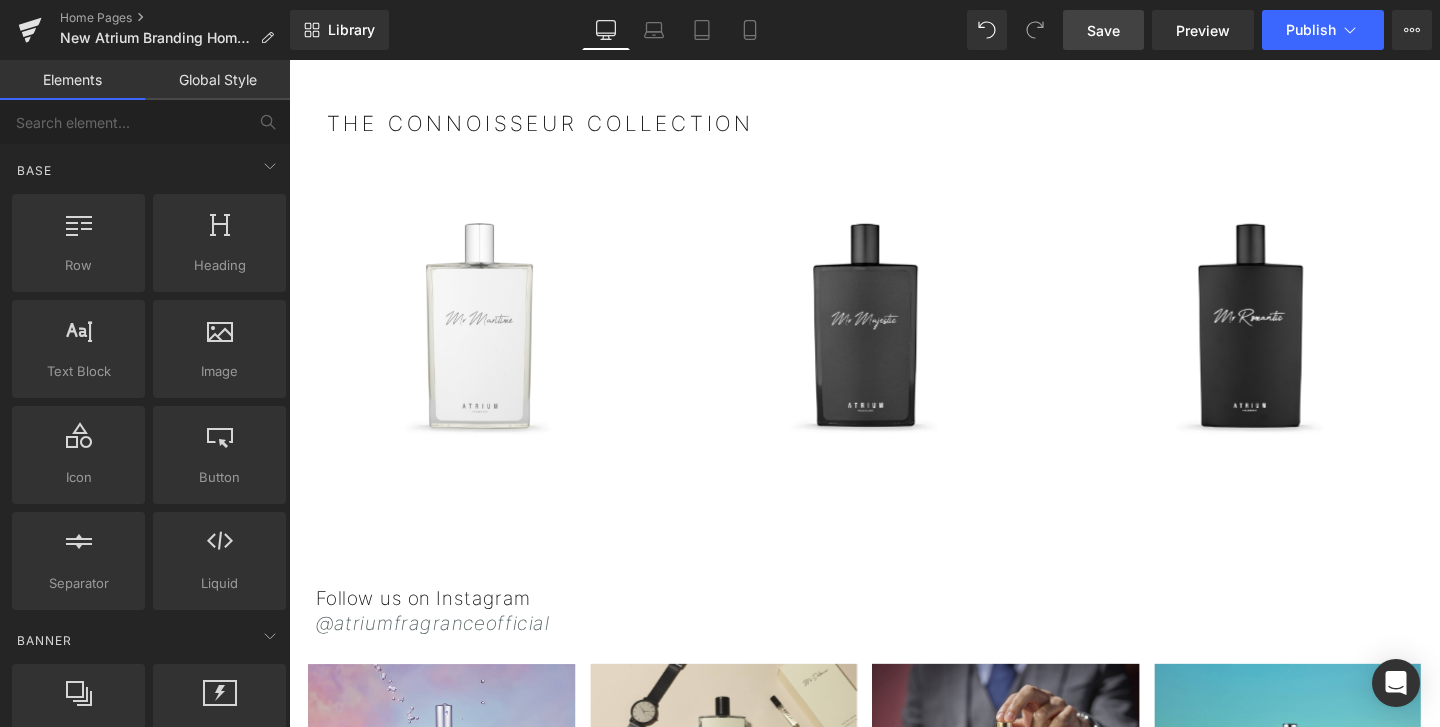 click on "Save" at bounding box center (1103, 30) 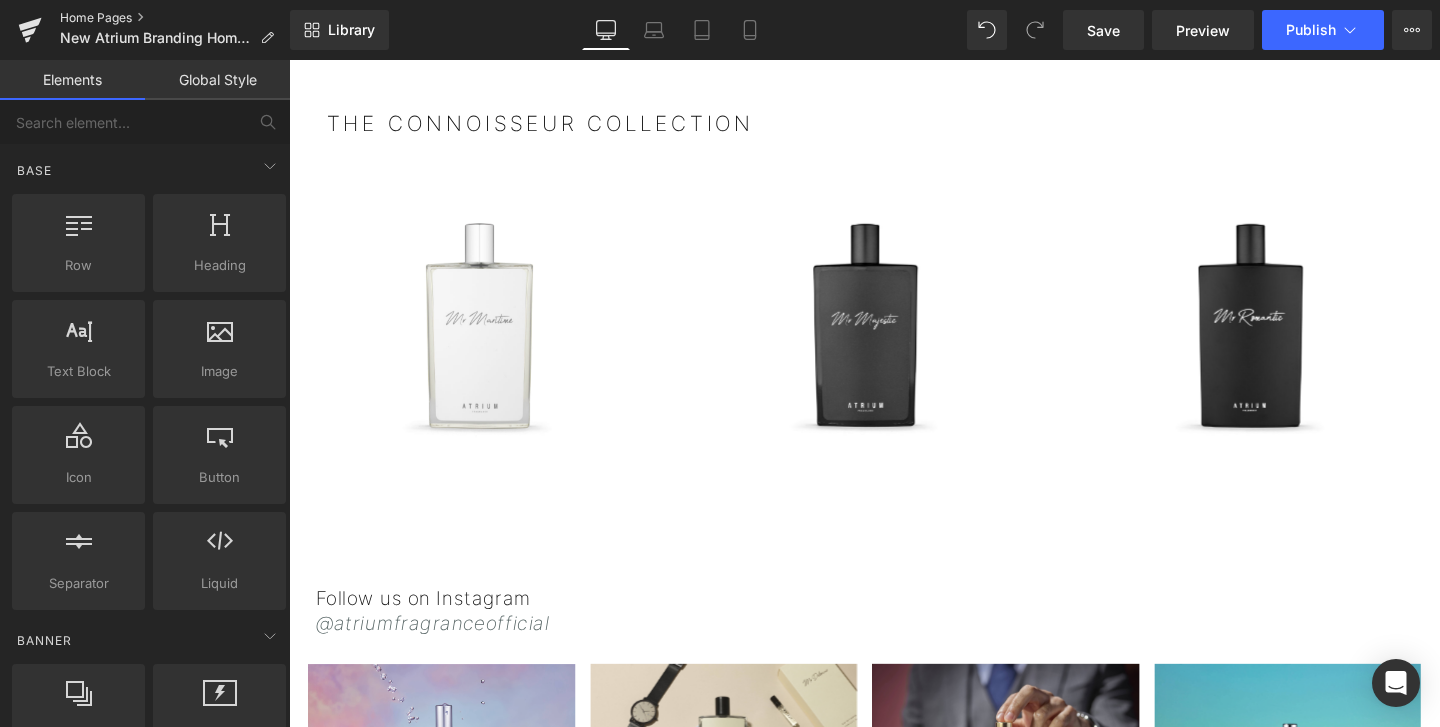 click on "Home Pages" at bounding box center (175, 18) 